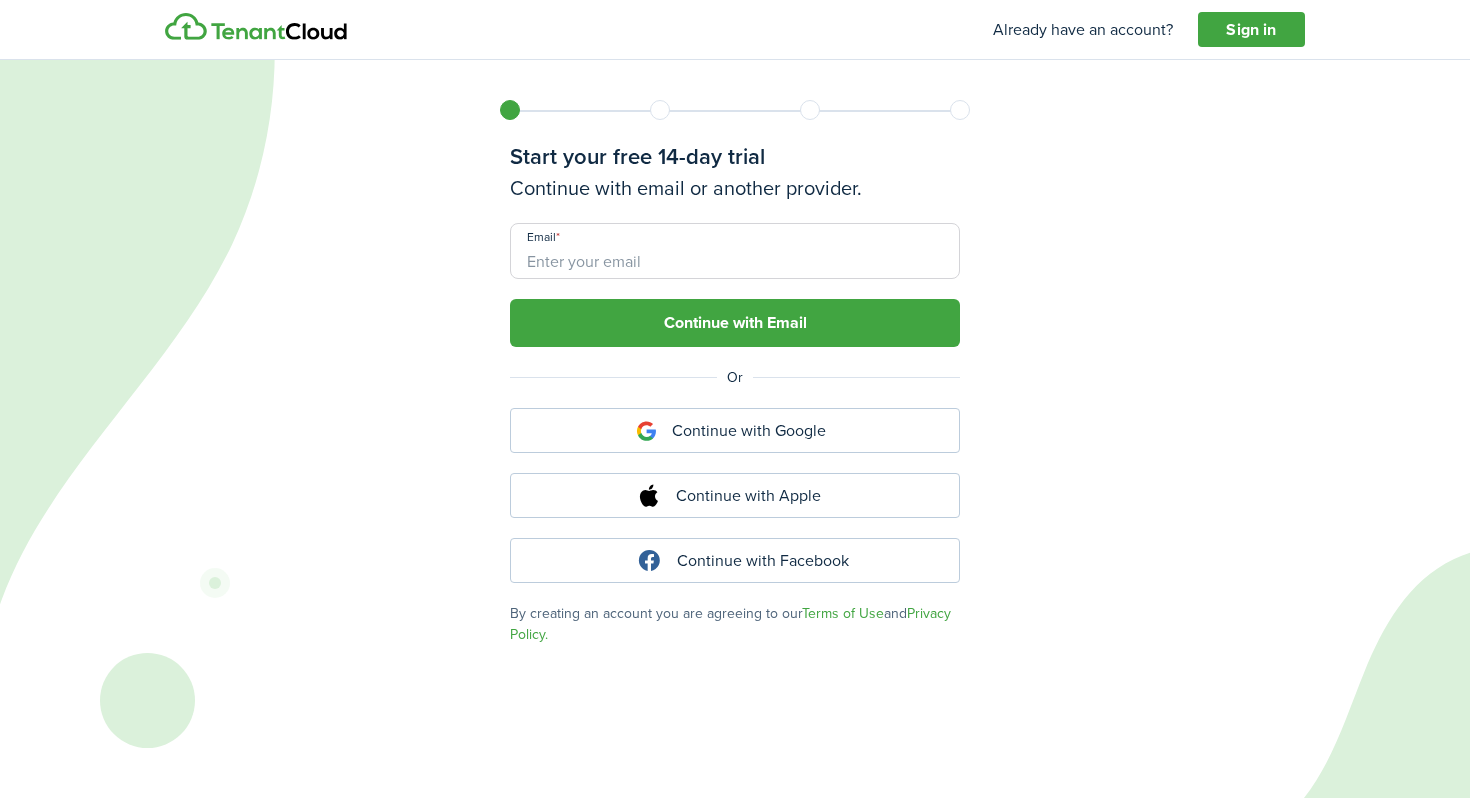 scroll, scrollTop: 0, scrollLeft: 0, axis: both 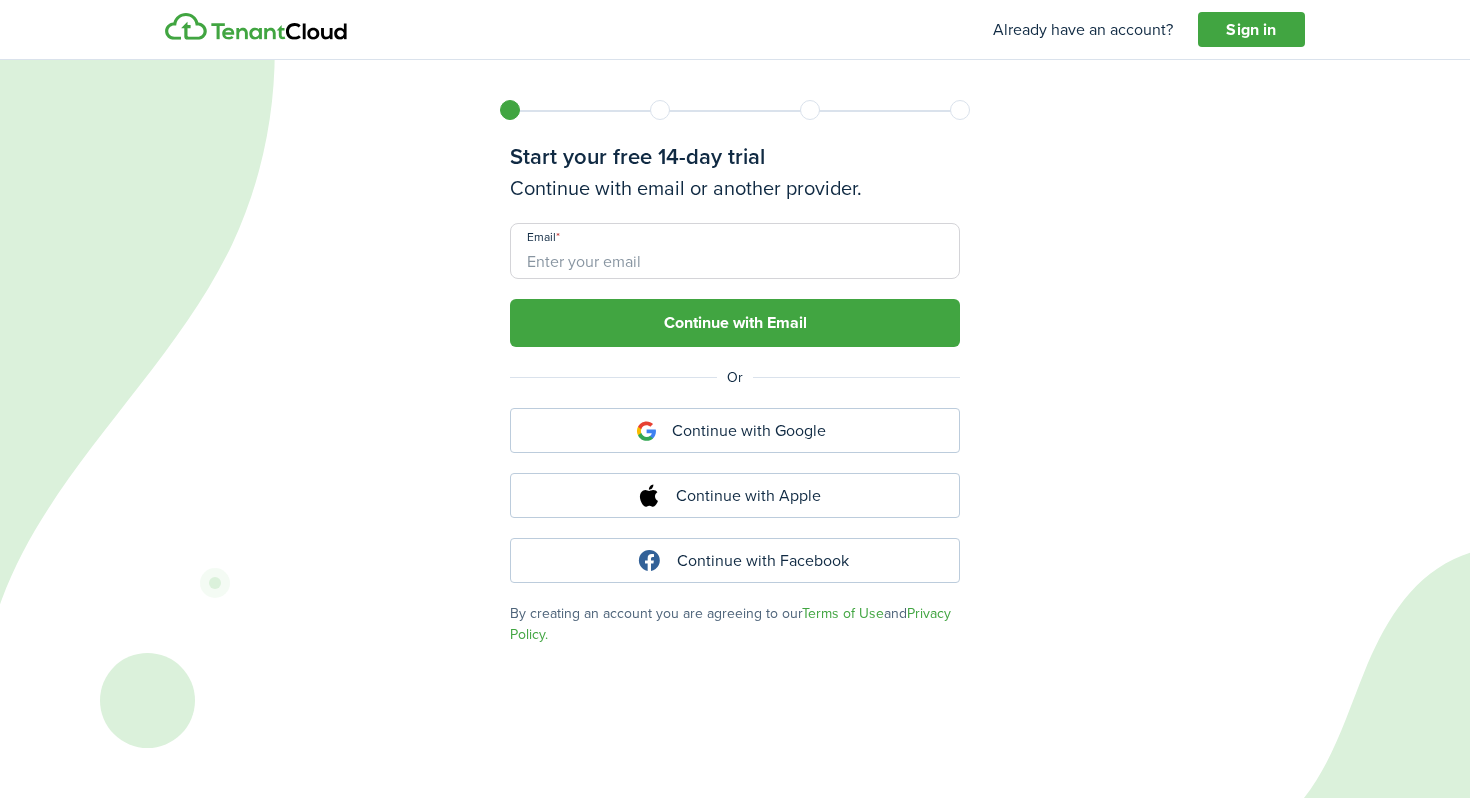 type on "[EMAIL_ADDRESS][DOMAIN_NAME]" 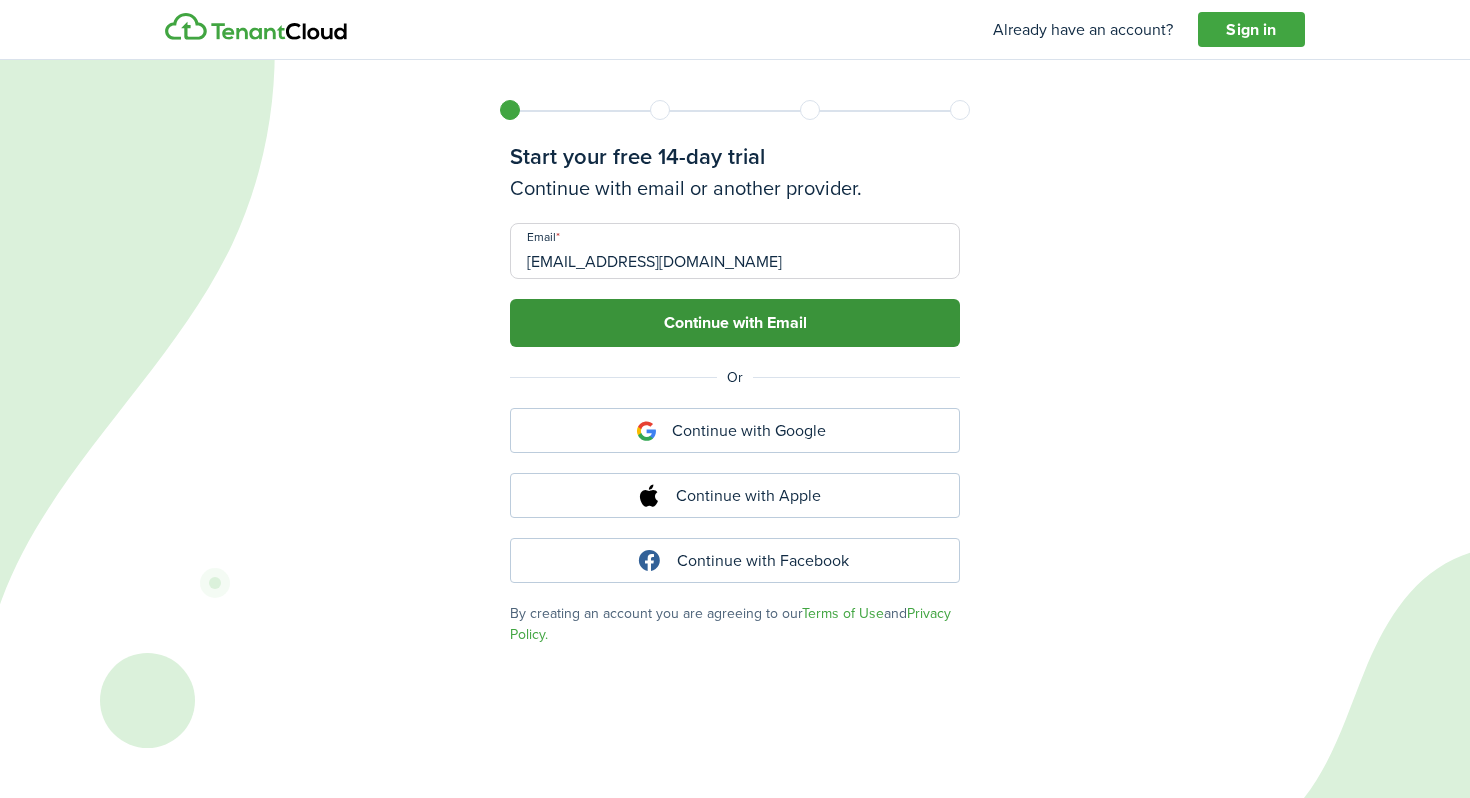 click on "Continue with Email" at bounding box center [735, 323] 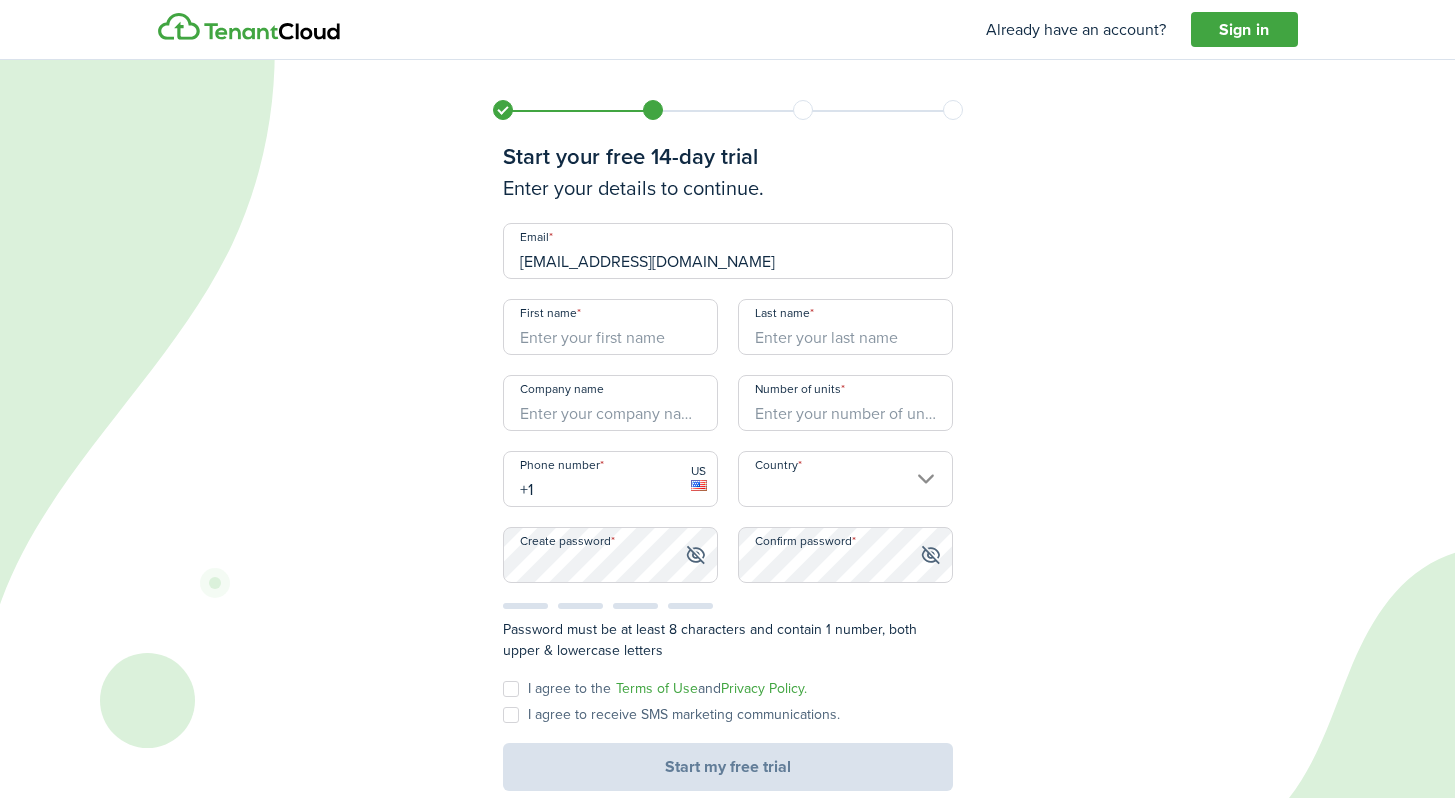 click on "First name" at bounding box center (610, 327) 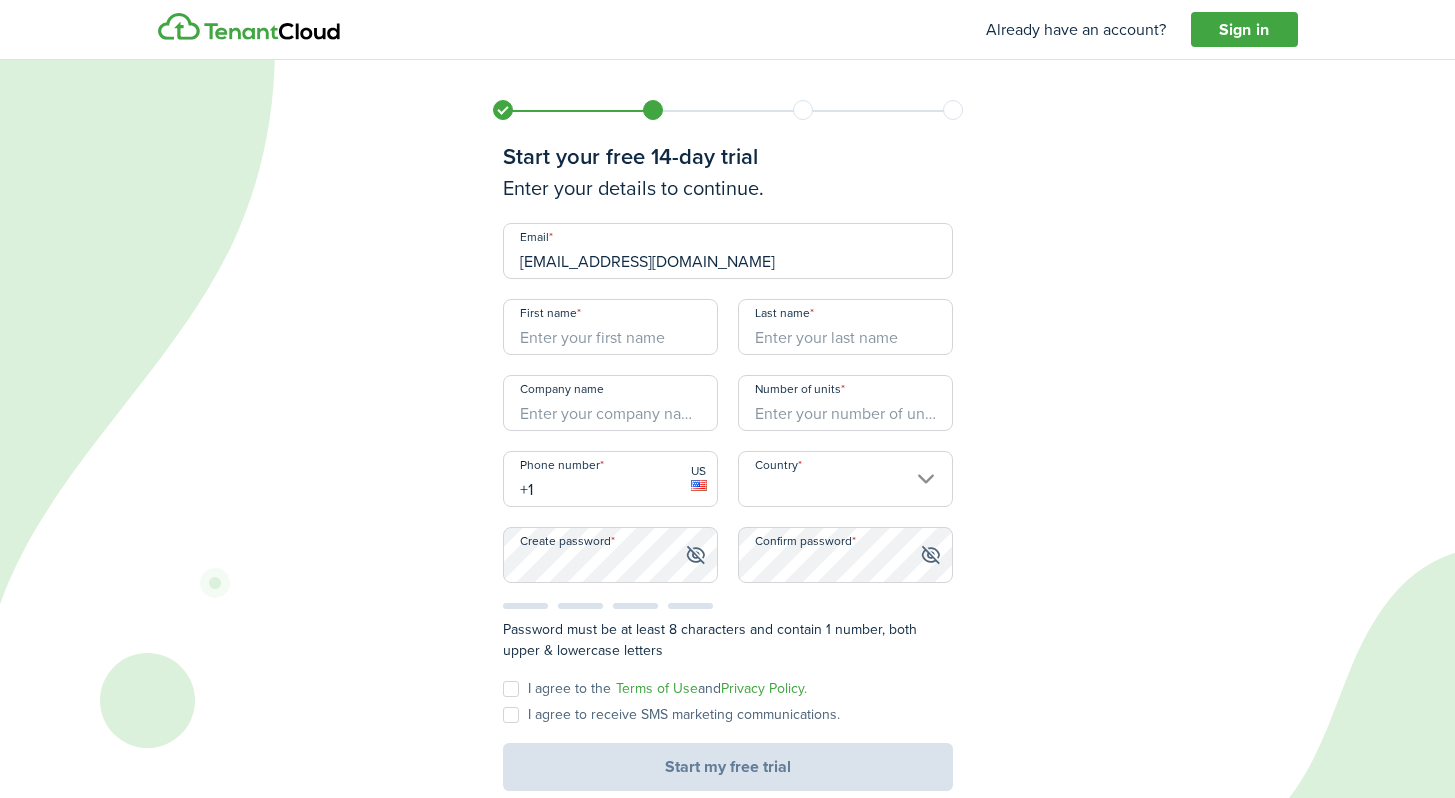 type on "[PERSON_NAME]" 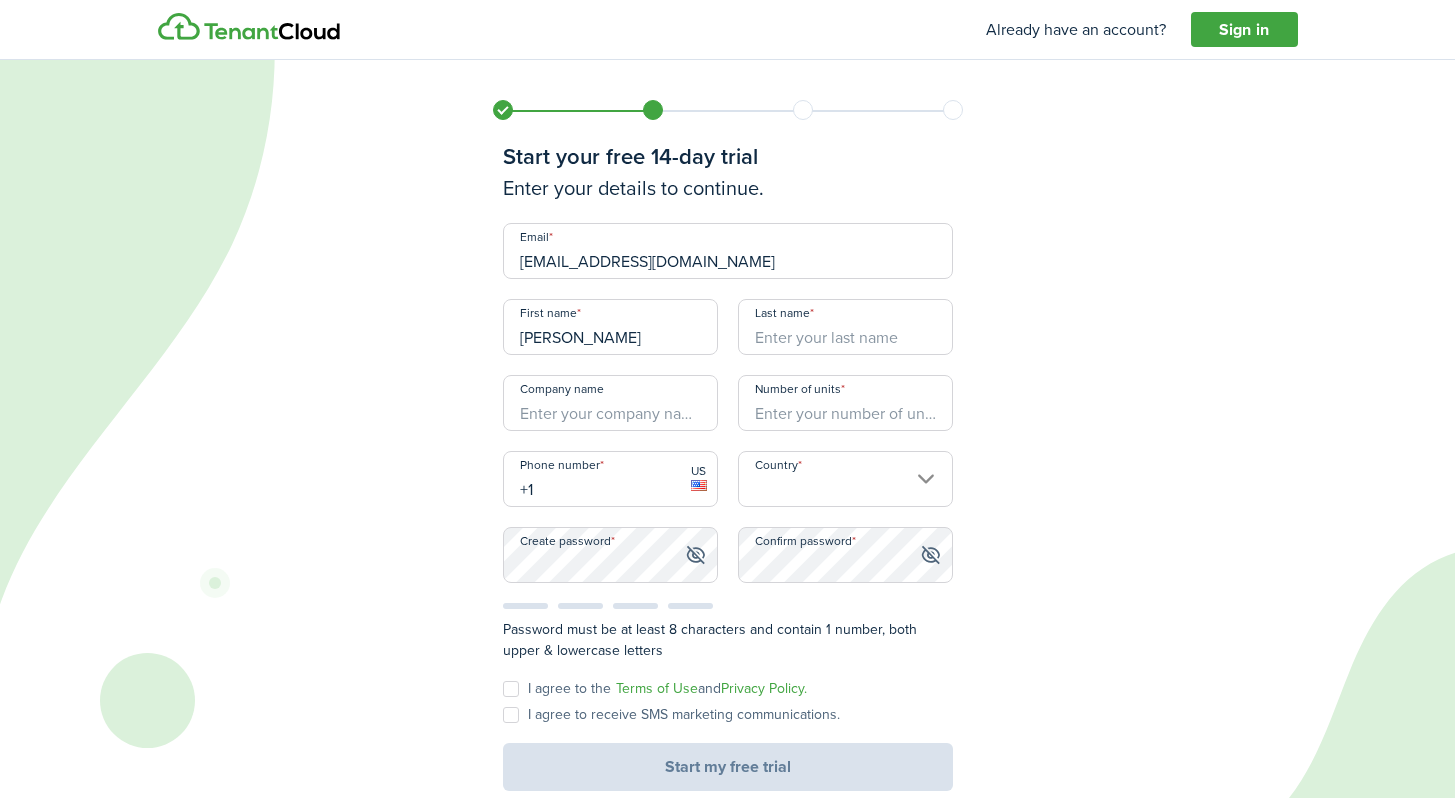 type on "[PERSON_NAME]" 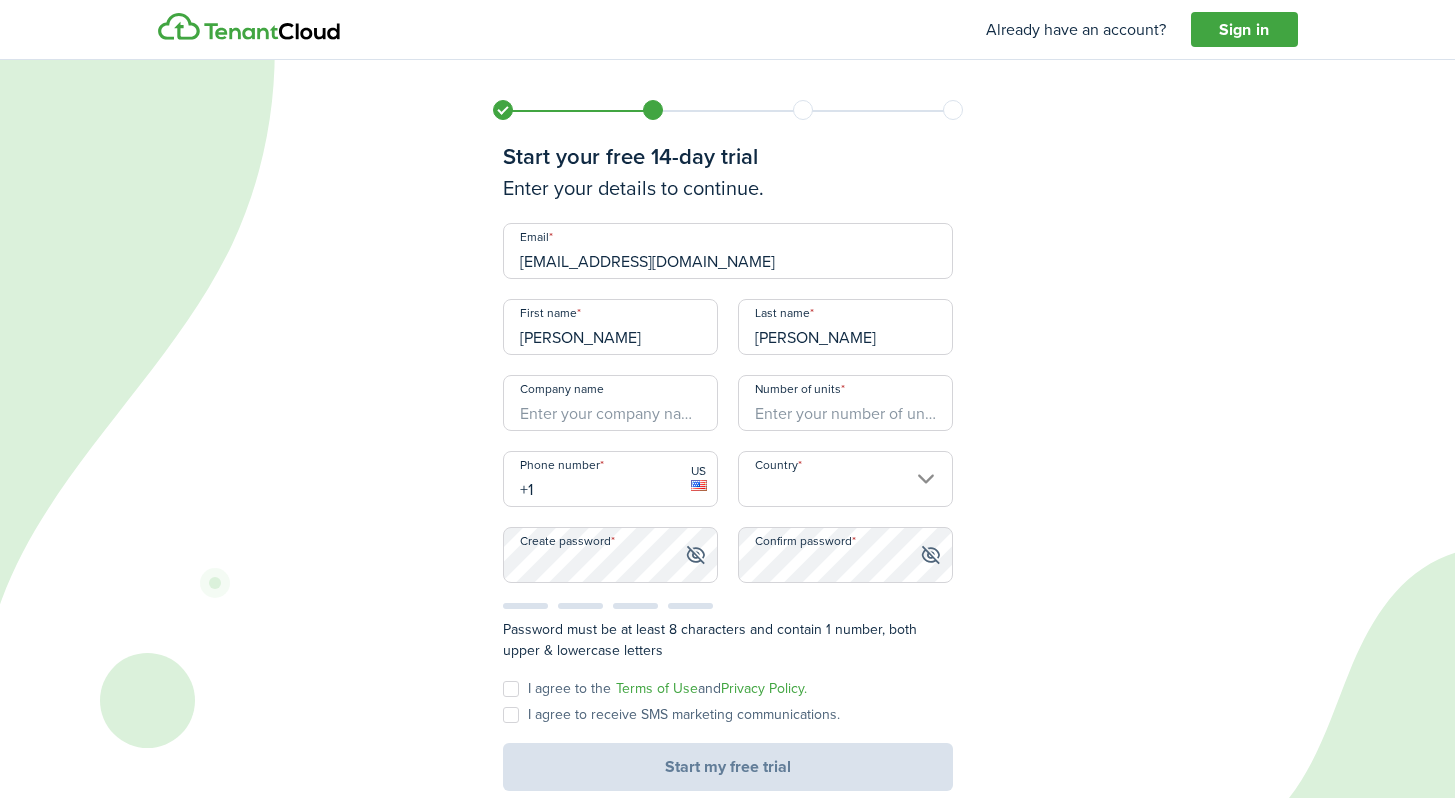 type on "[GEOGRAPHIC_DATA]" 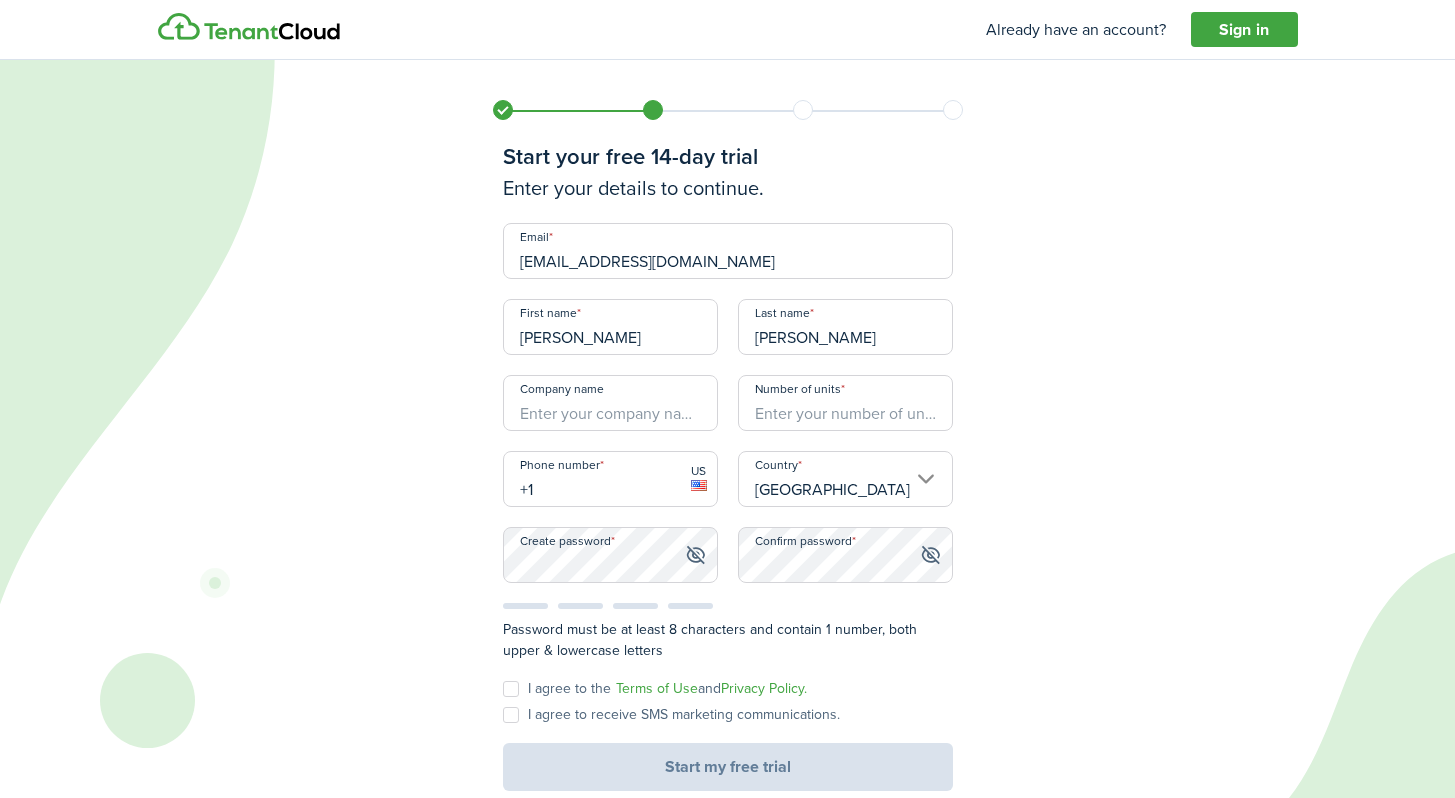click on "Company name" at bounding box center (610, 403) 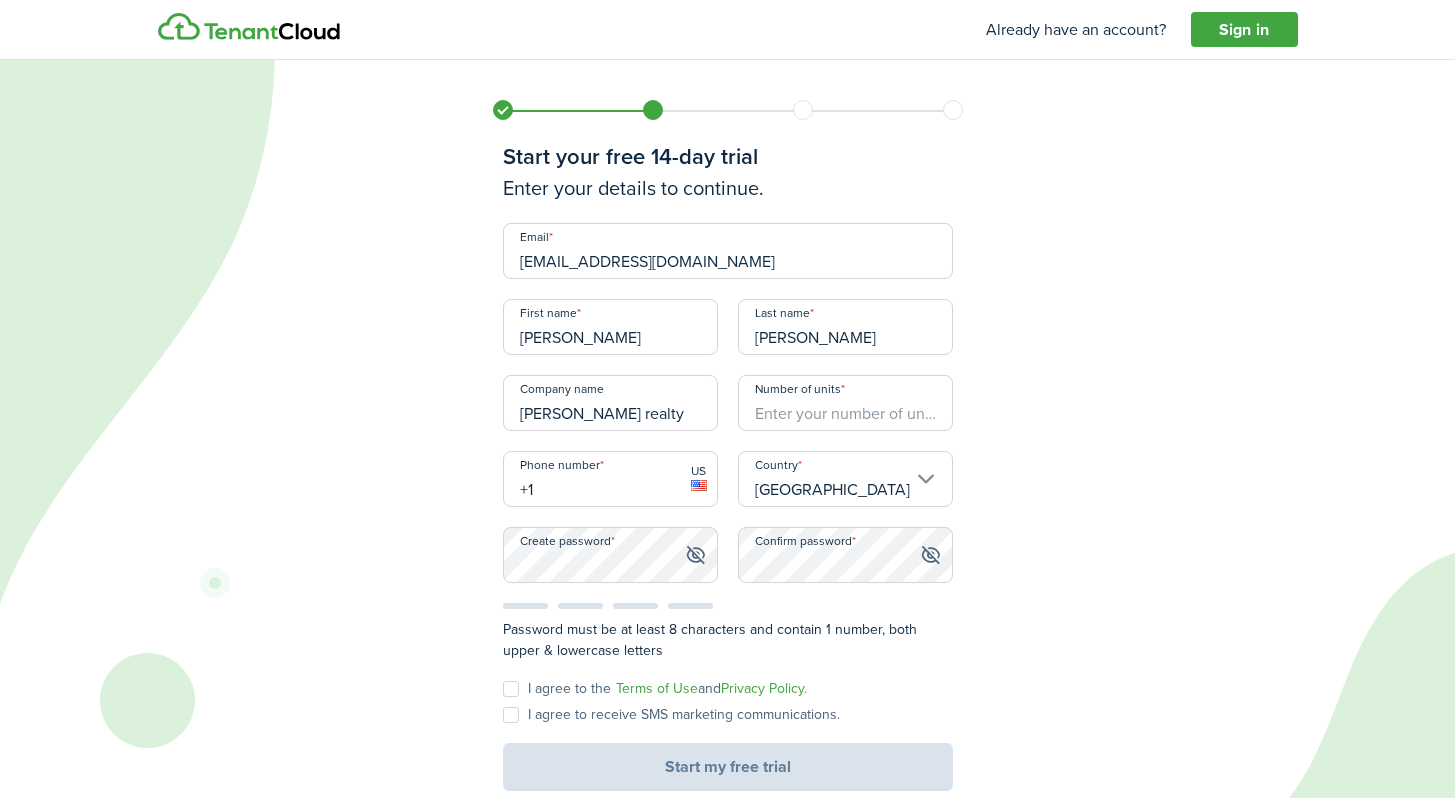 type on "[PERSON_NAME] realty" 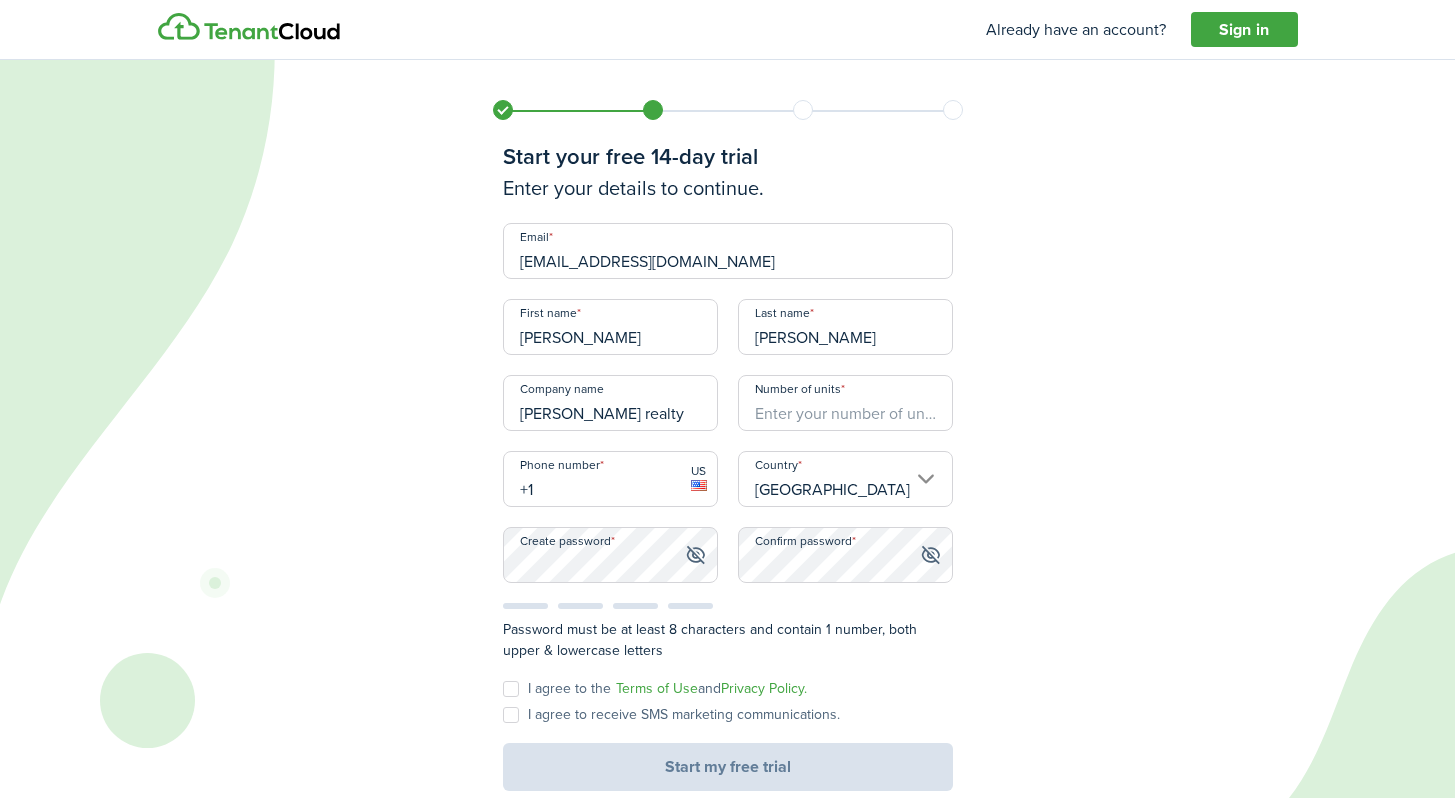 click on "+1" at bounding box center (610, 479) 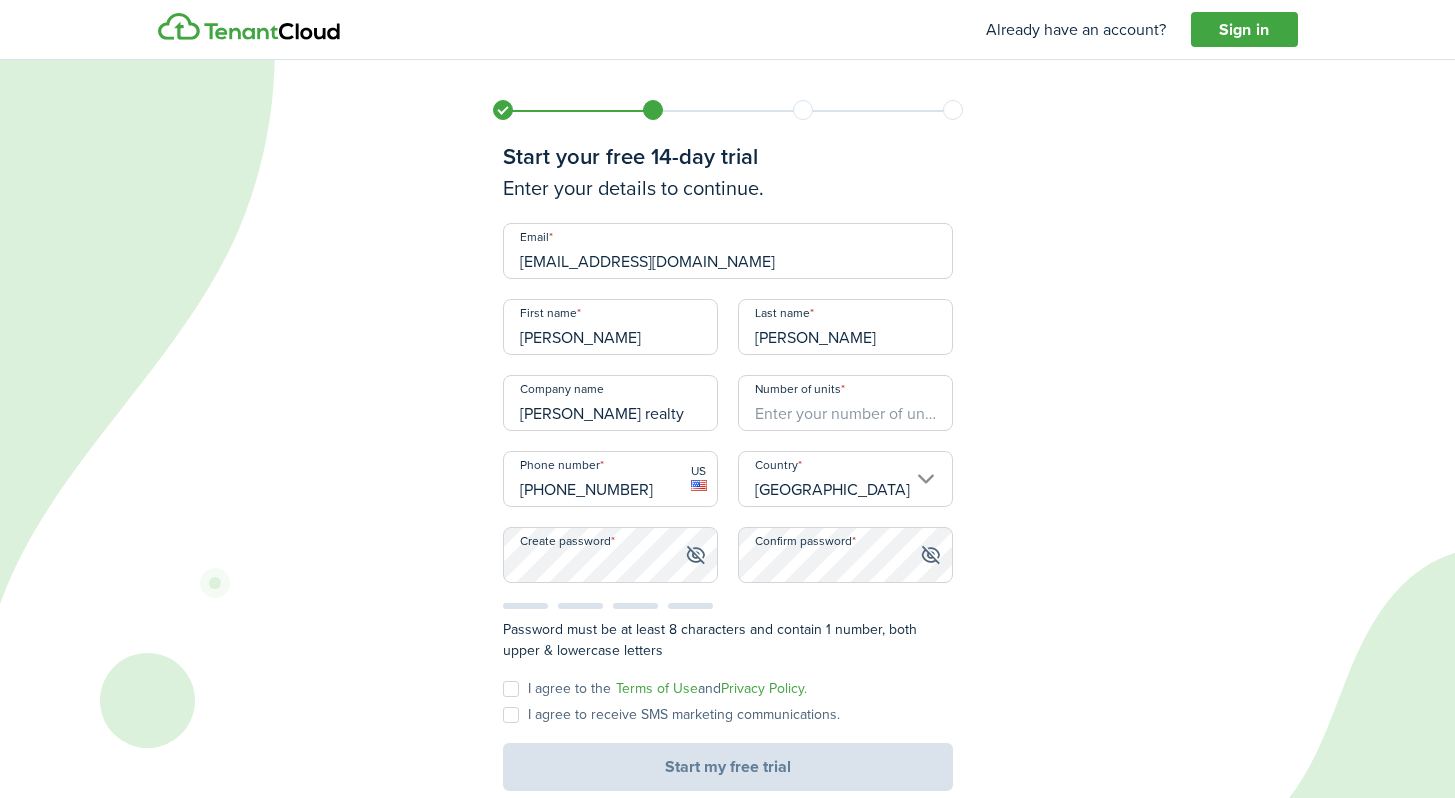 type on "[PHONE_NUMBER]" 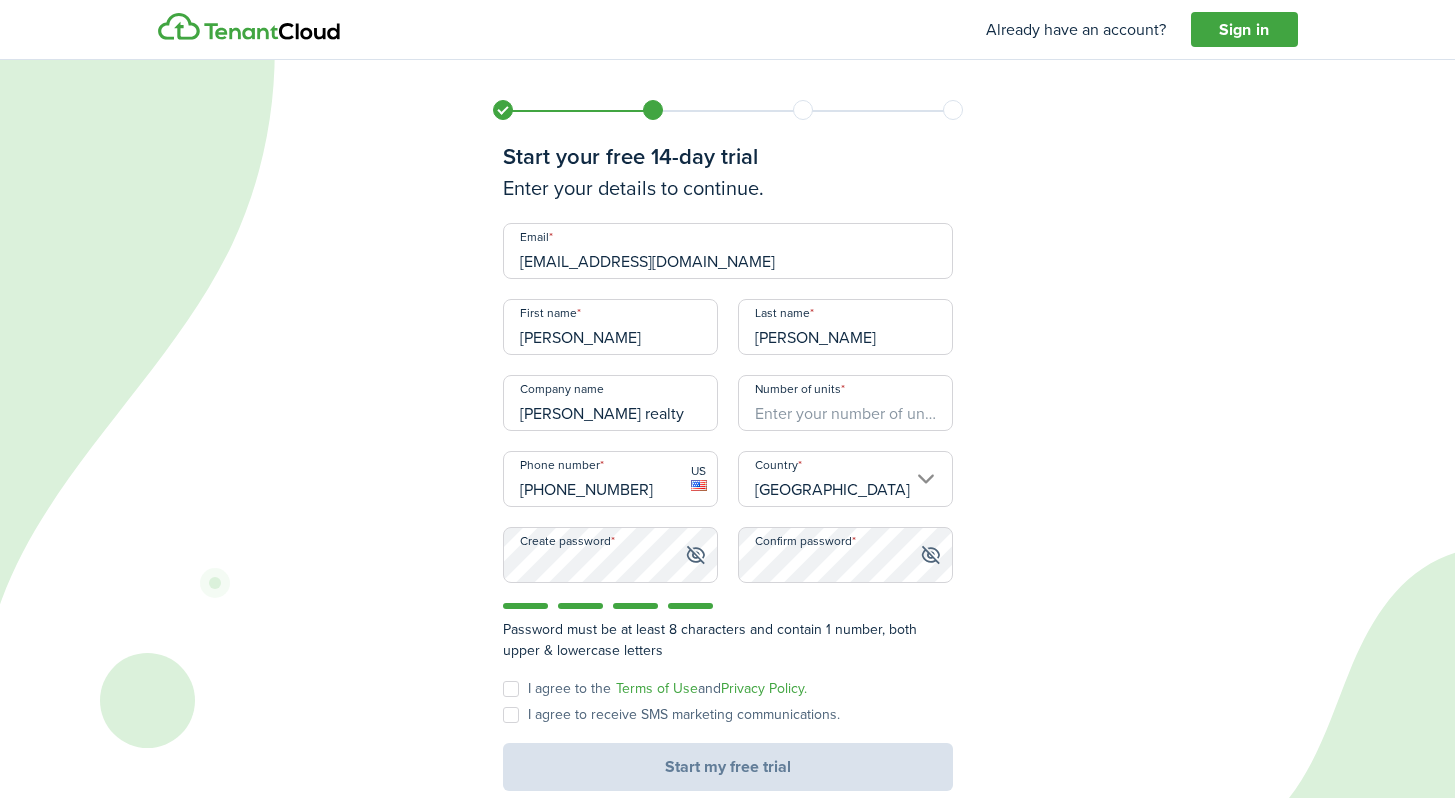 click at bounding box center [695, 555] 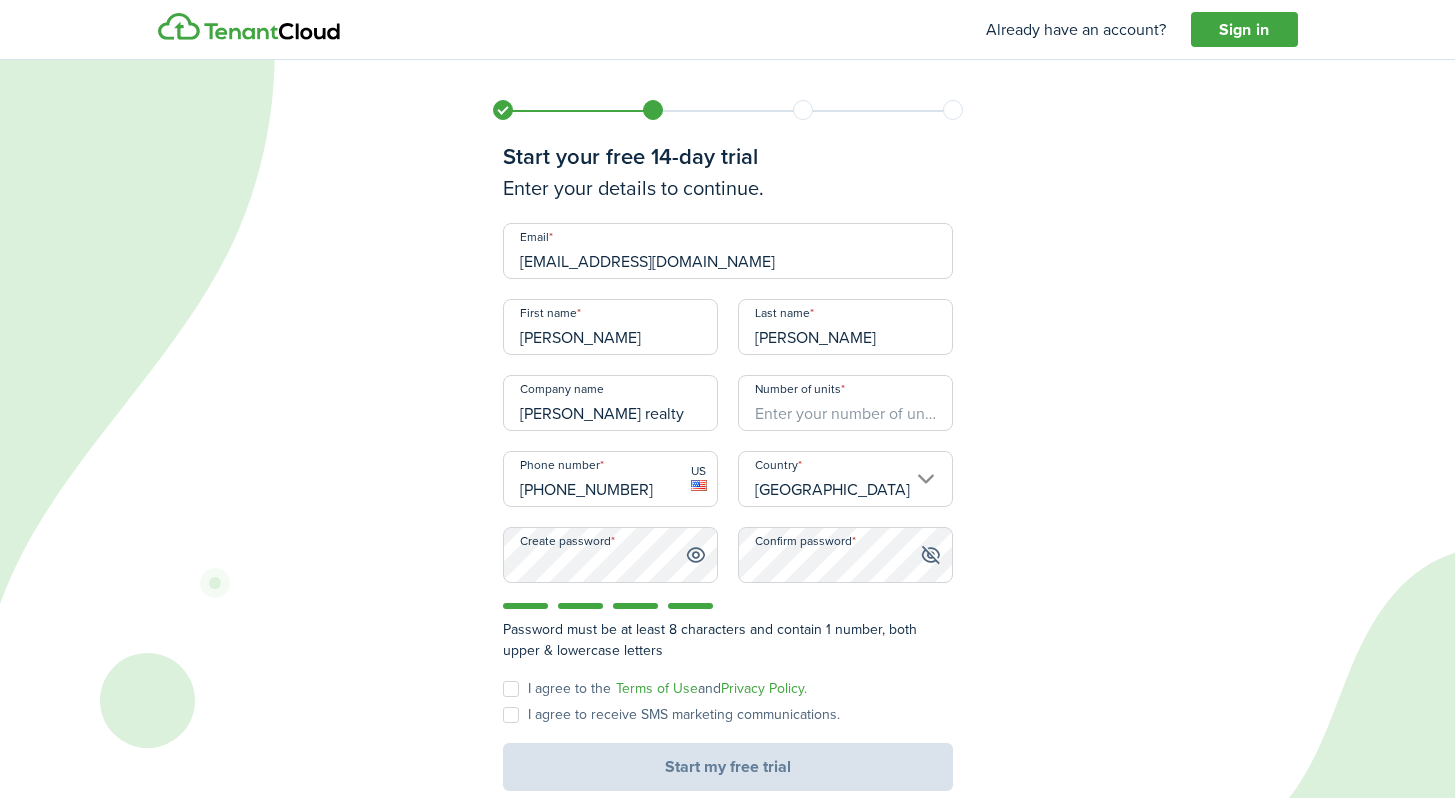 click at bounding box center (695, 555) 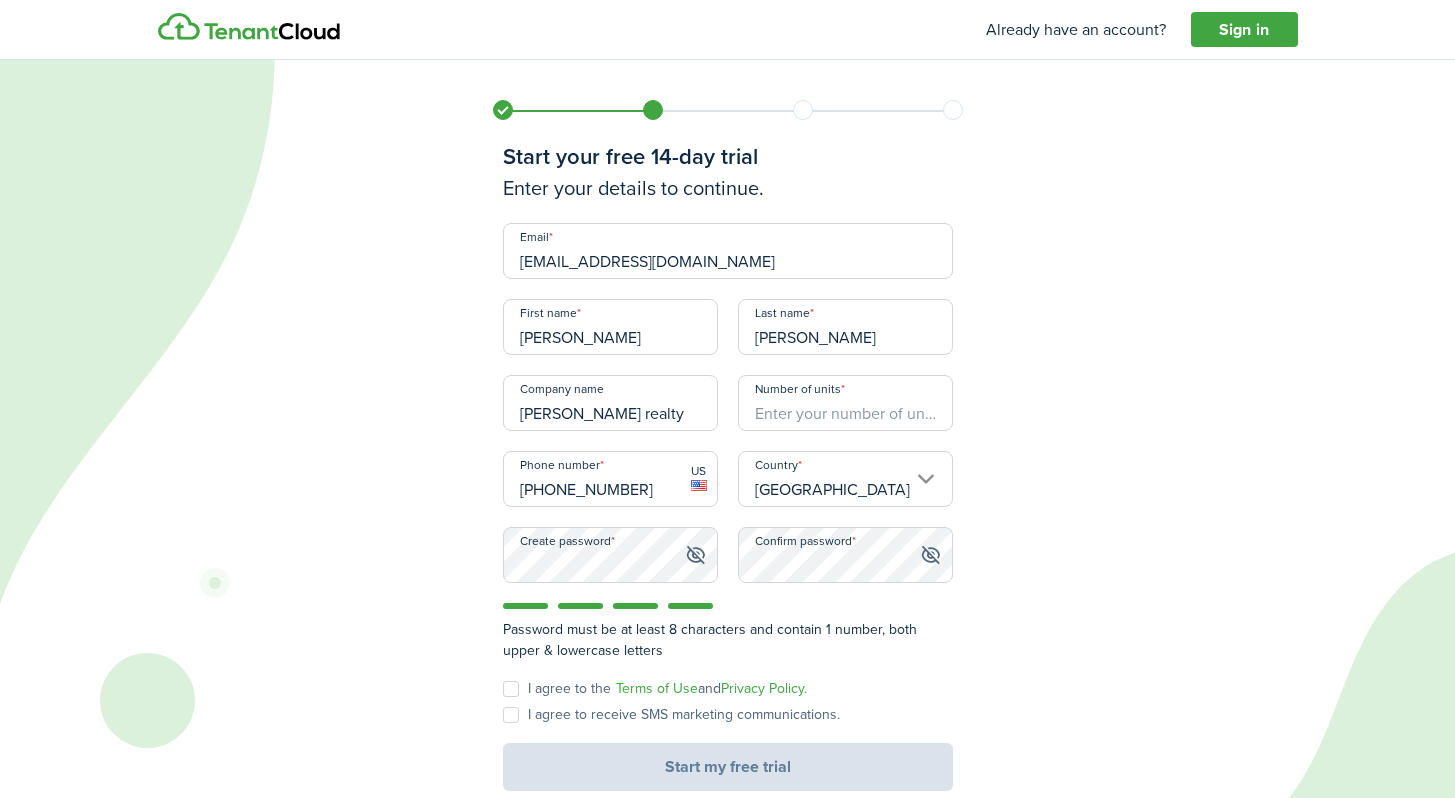 scroll, scrollTop: 33, scrollLeft: 0, axis: vertical 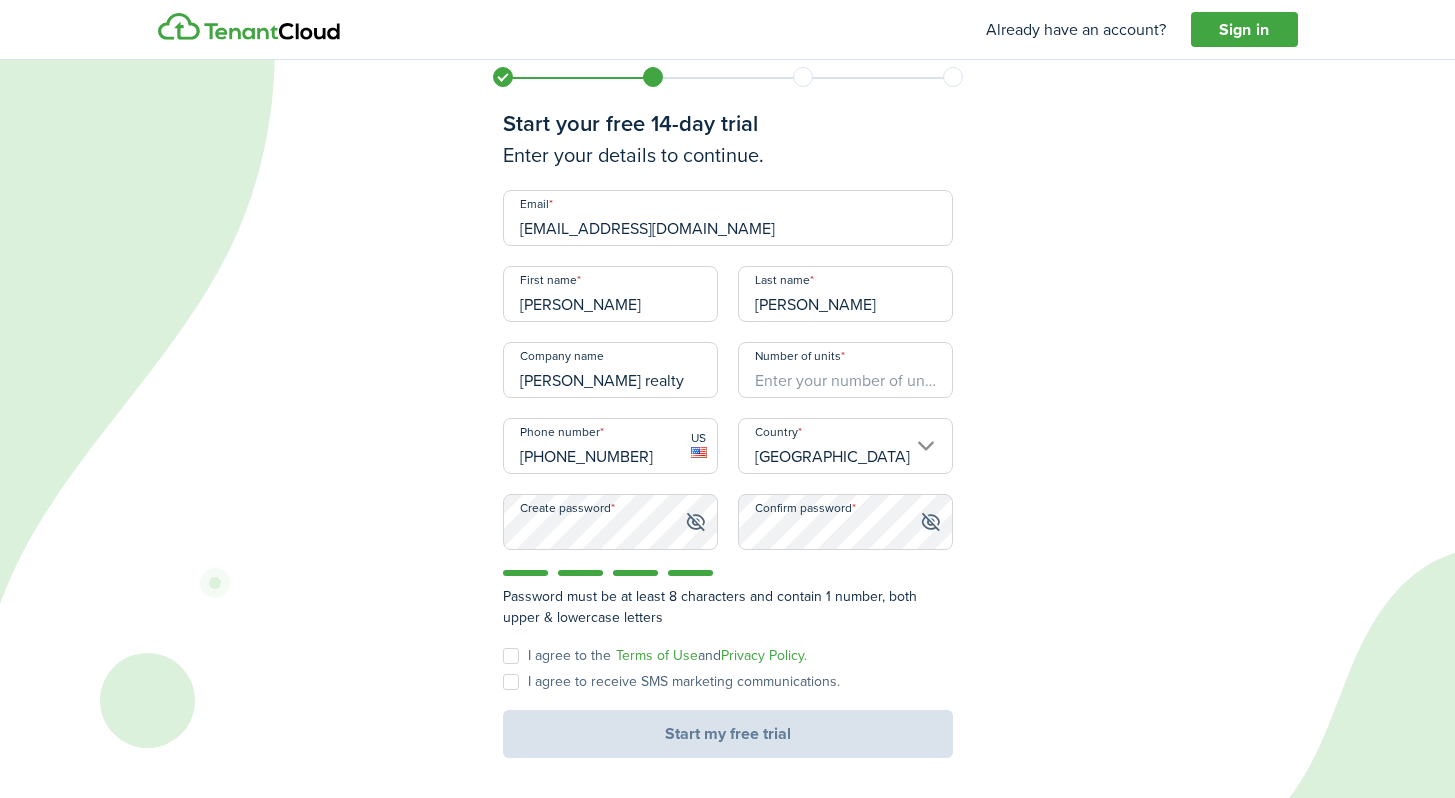 click on "I agree to the Terms of Use  and  Privacy Policy." at bounding box center [655, 656] 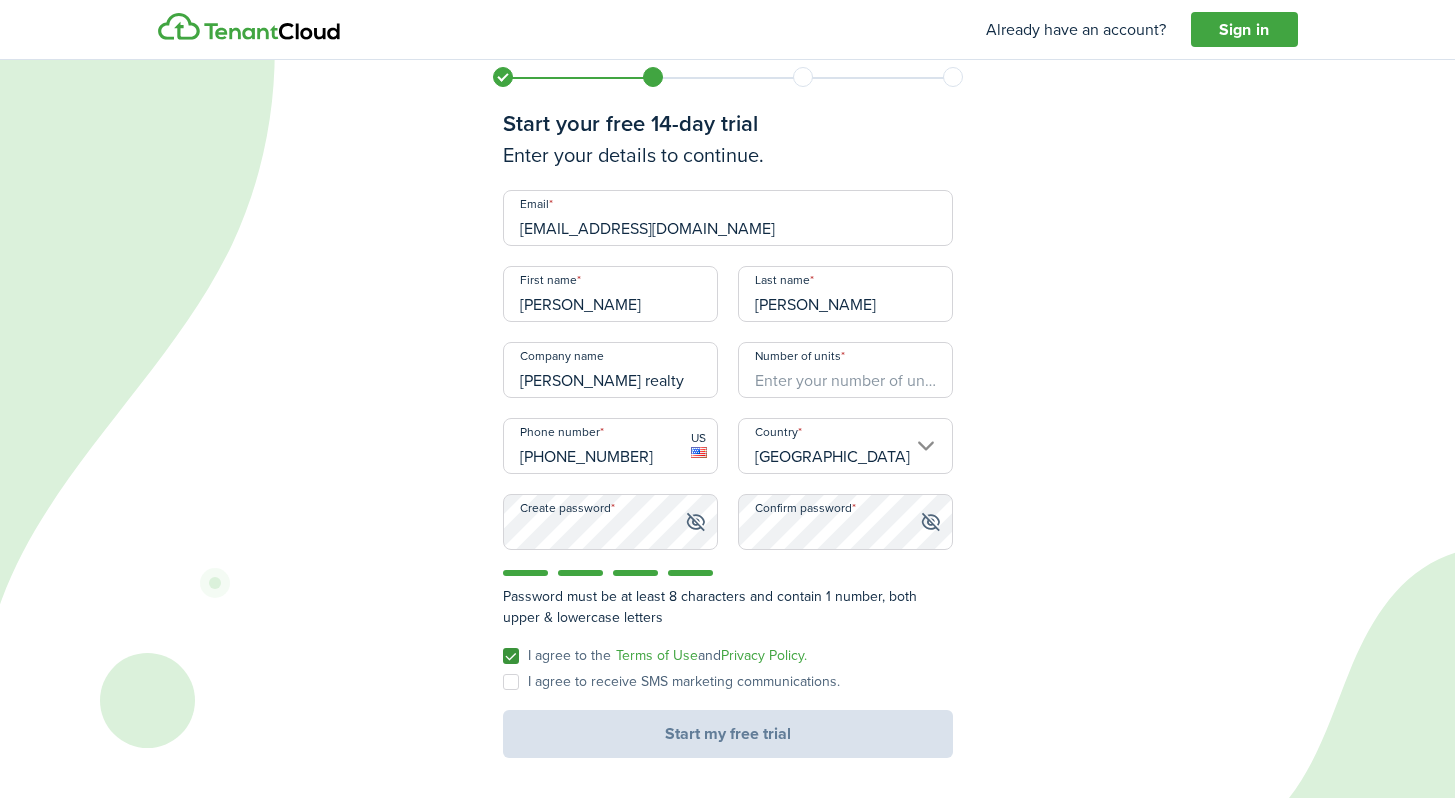 checkbox on "true" 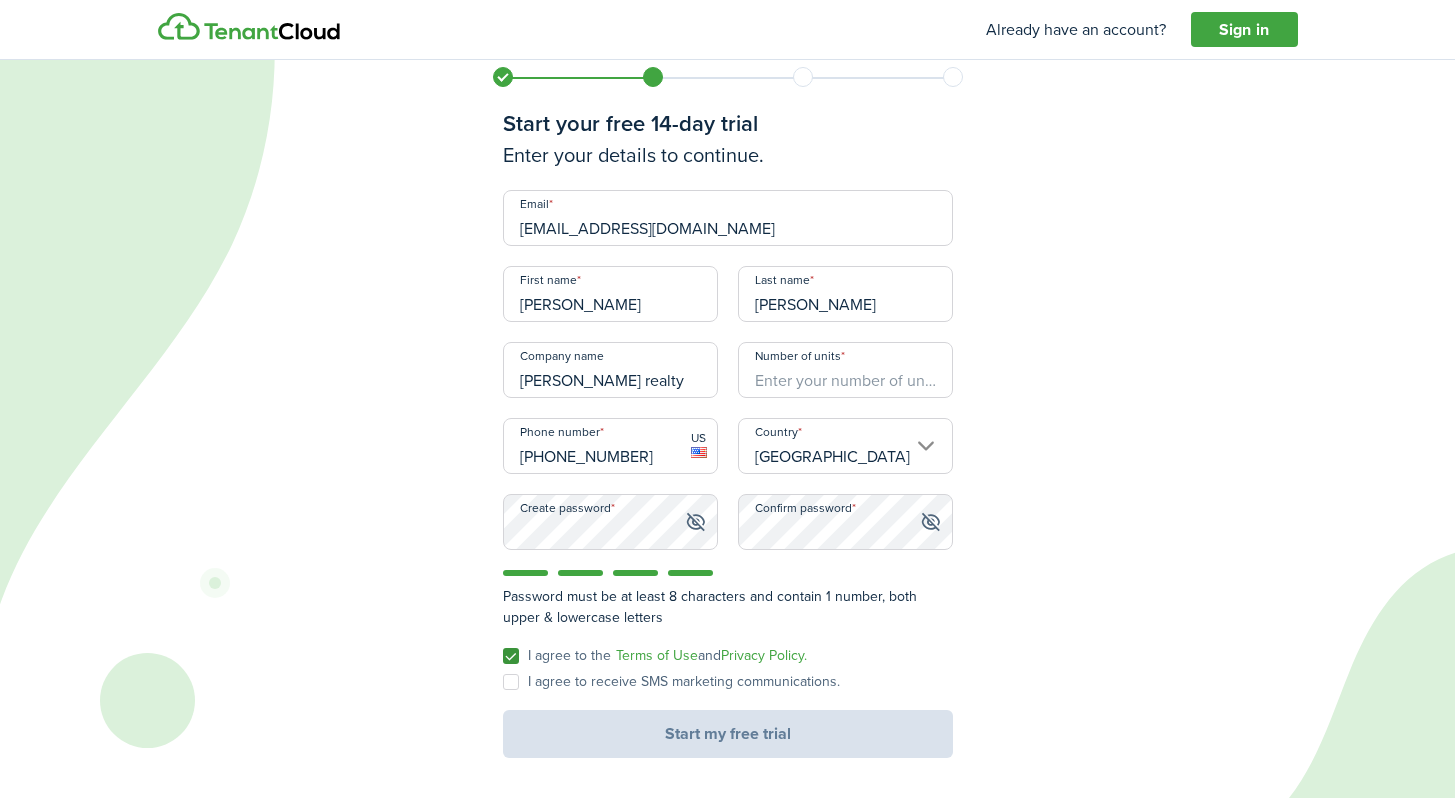 click on "I agree to receive SMS marketing communications." at bounding box center (671, 682) 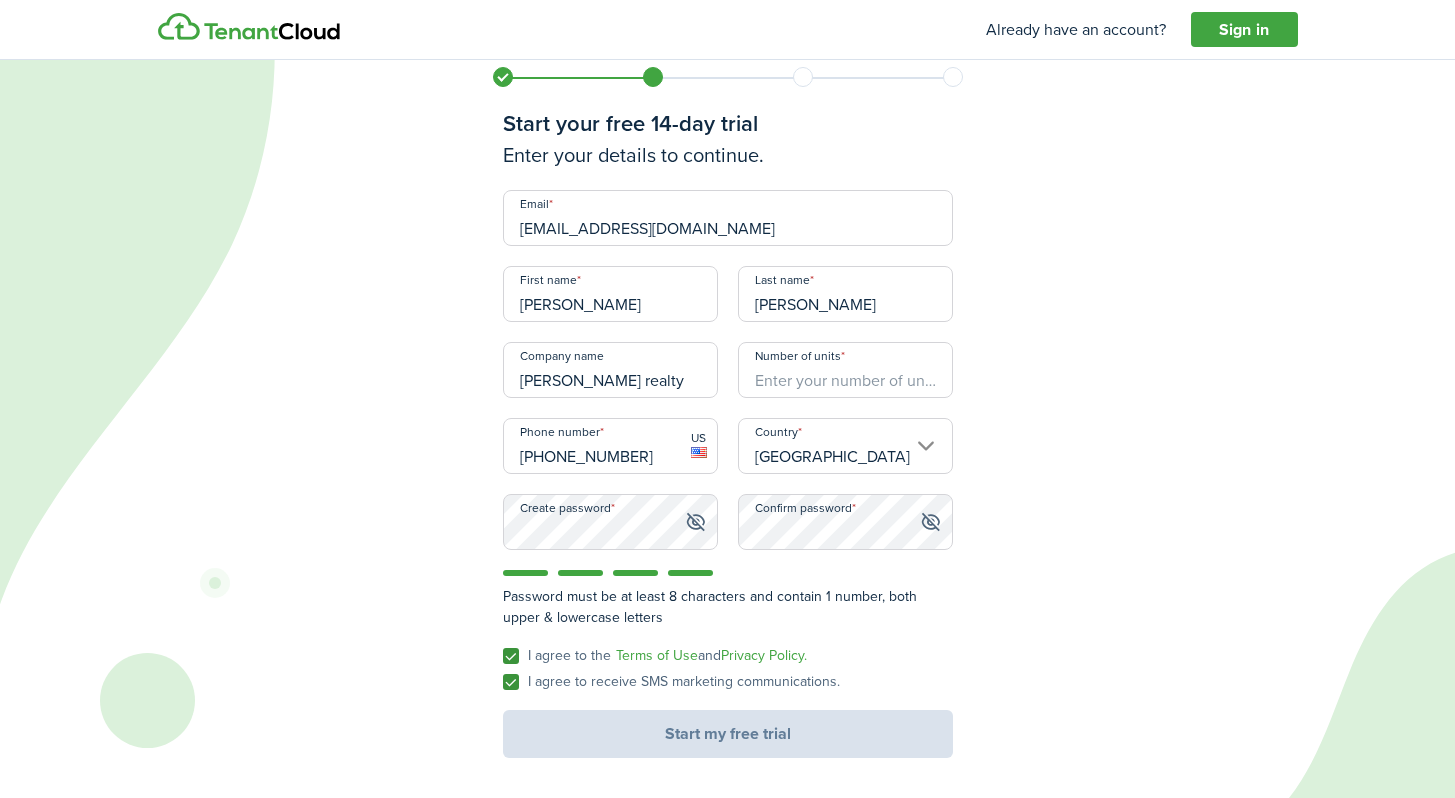checkbox on "true" 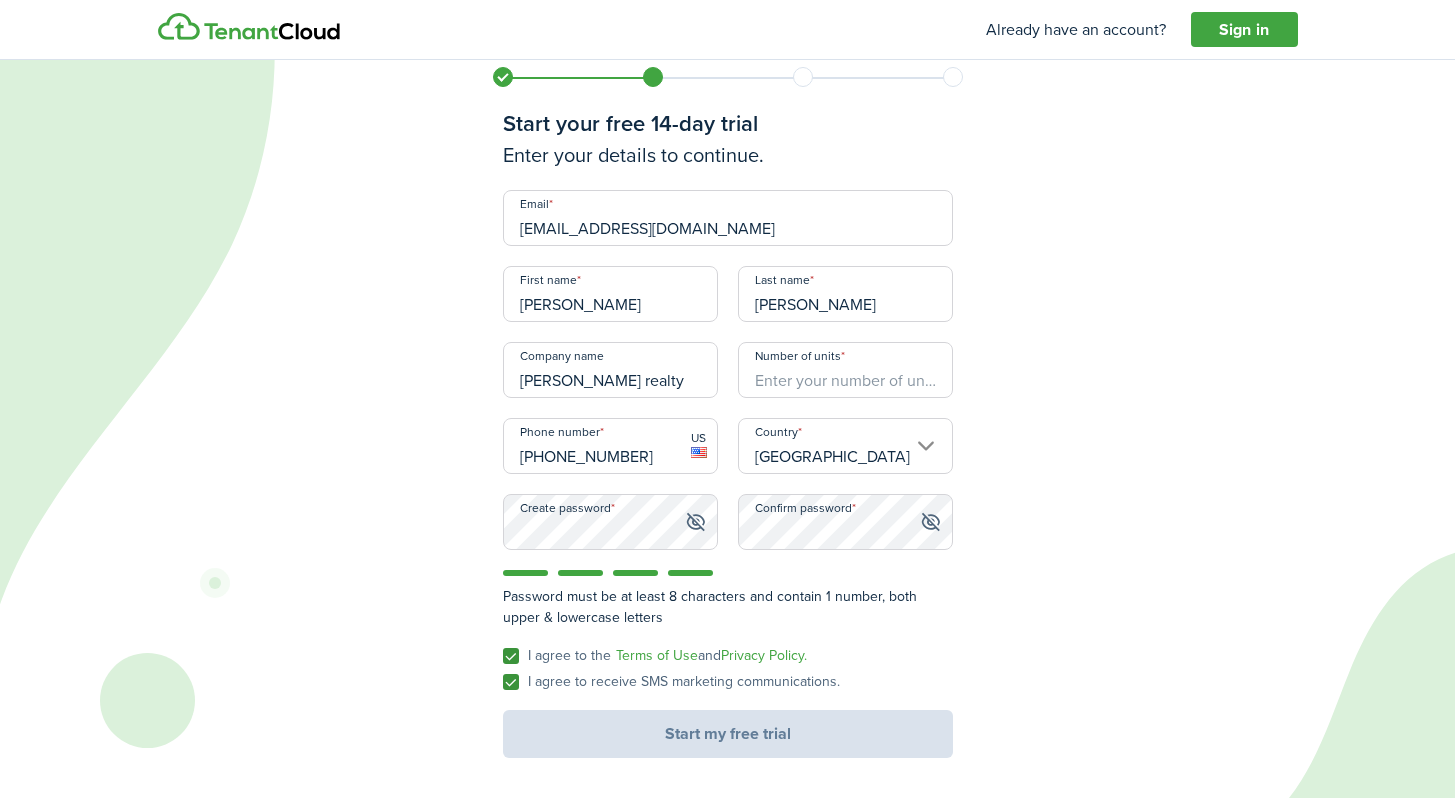 click on "Start my free trial" at bounding box center [728, 734] 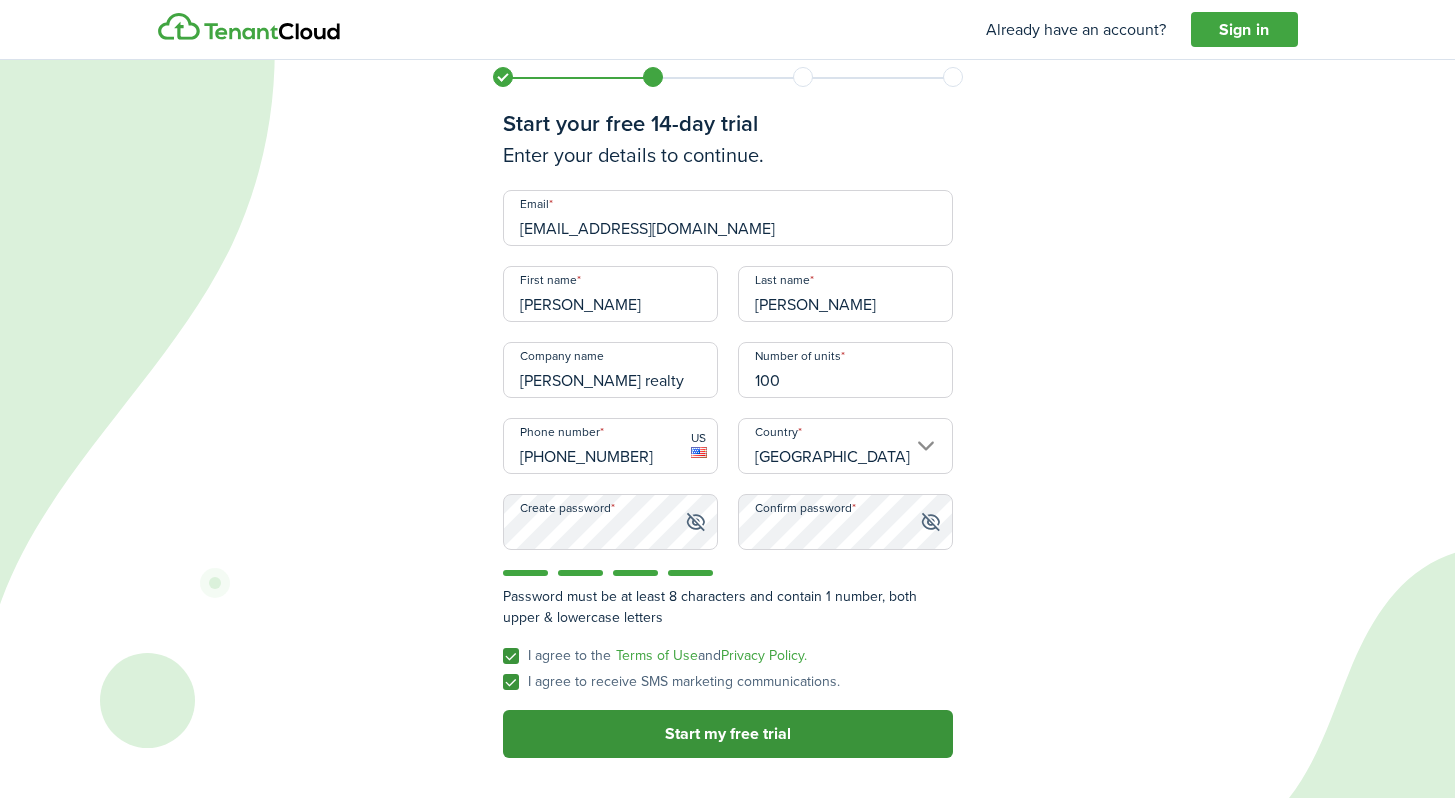 type on "100" 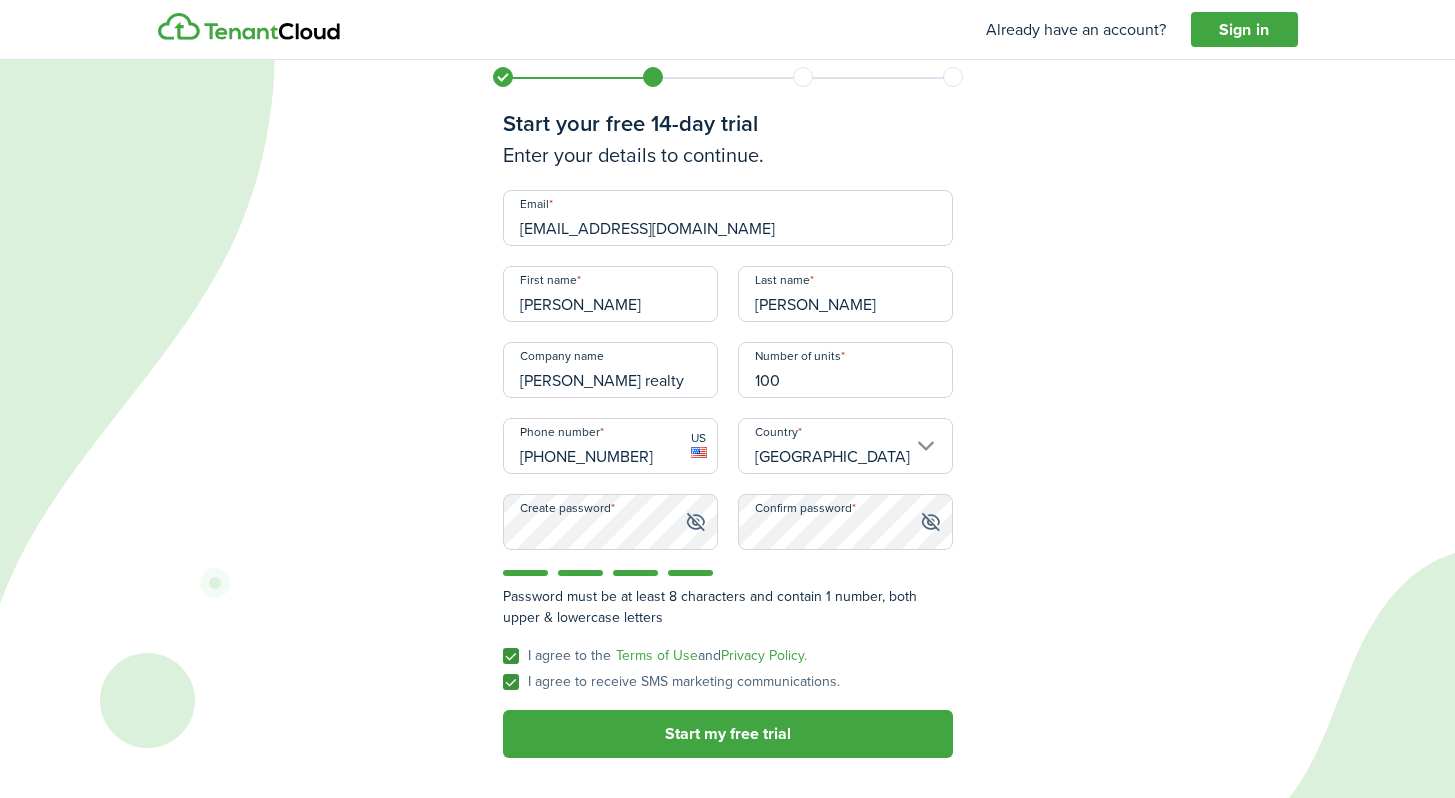 drag, startPoint x: 815, startPoint y: 741, endPoint x: 815, endPoint y: 786, distance: 45 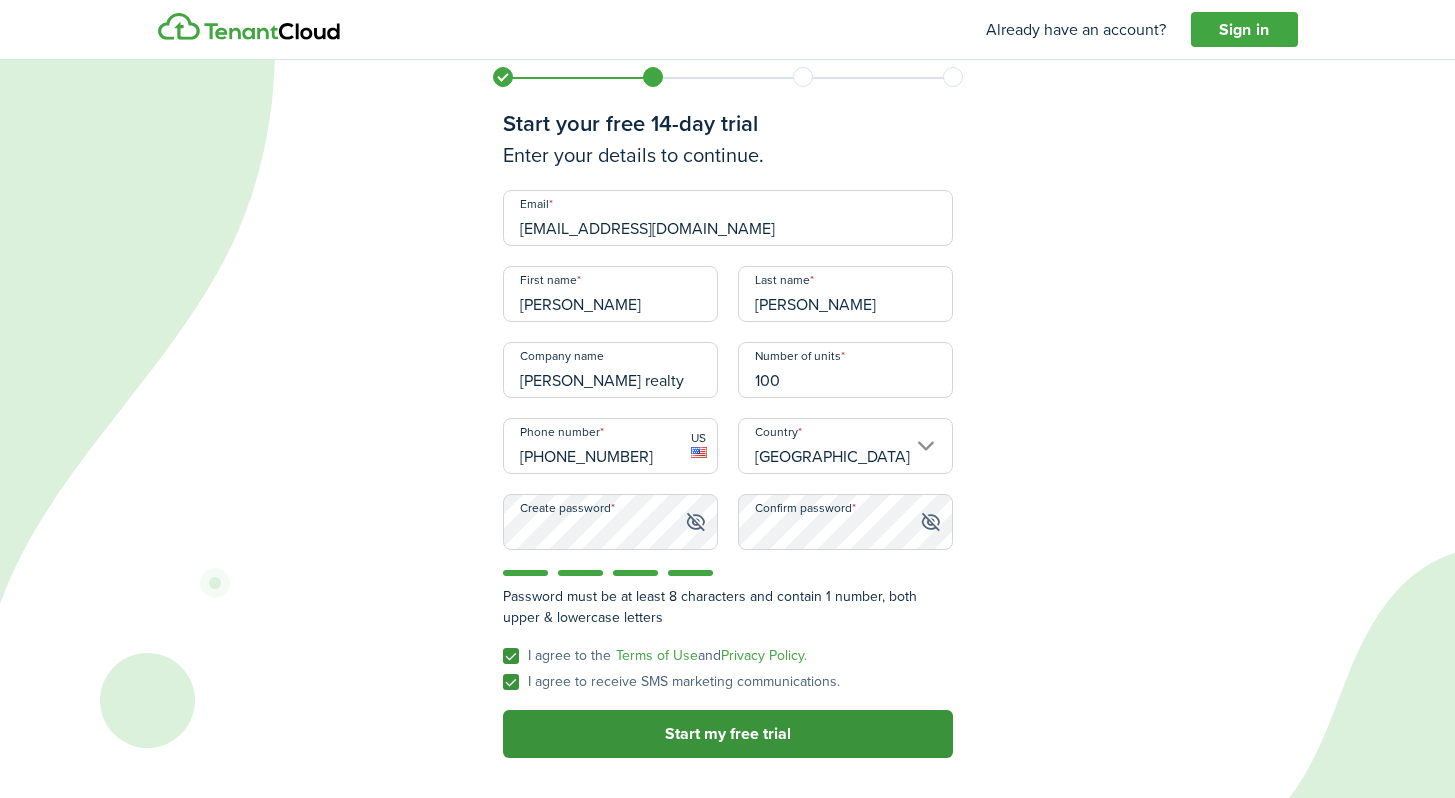 click on "Start my free trial" at bounding box center (728, 734) 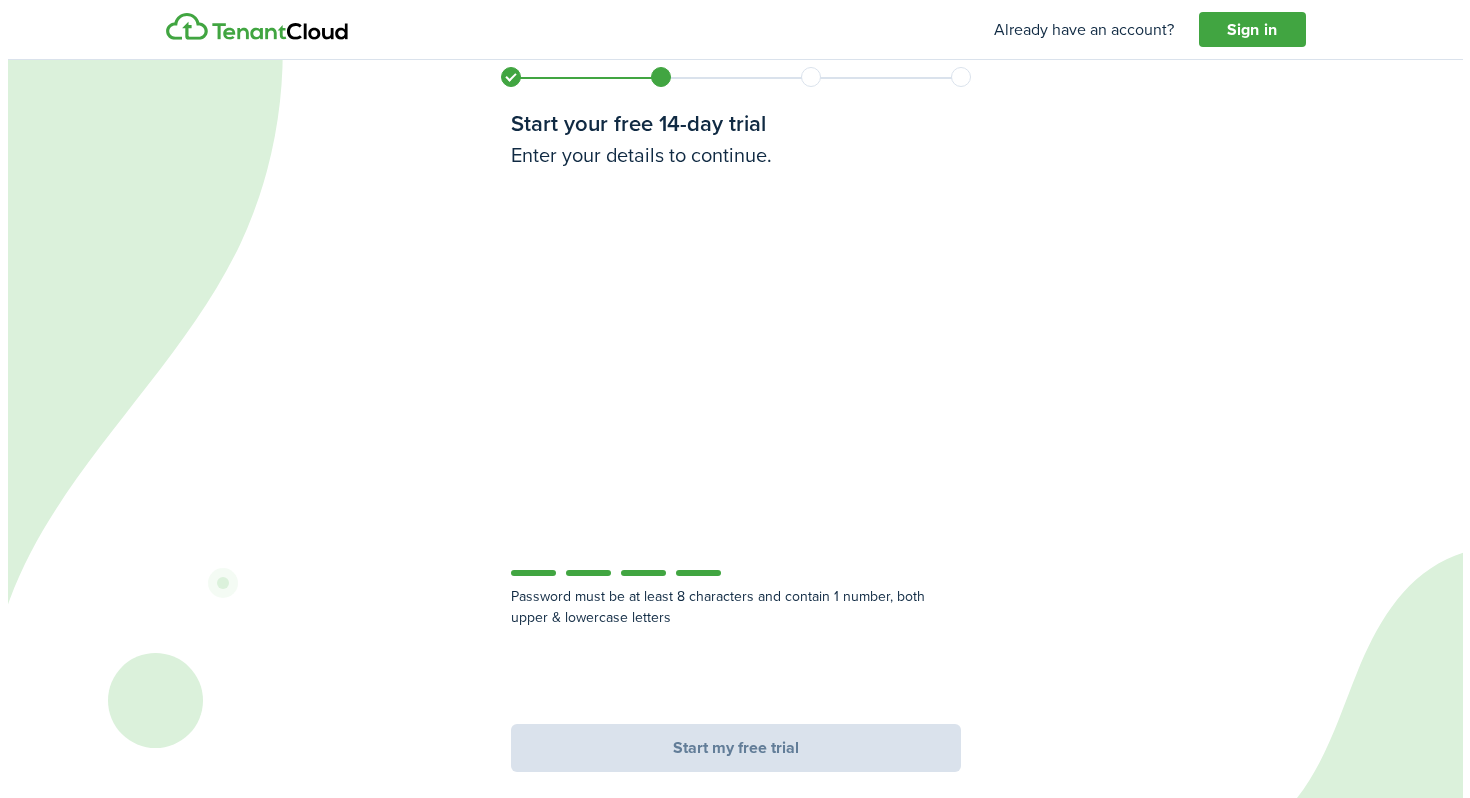scroll, scrollTop: 0, scrollLeft: 0, axis: both 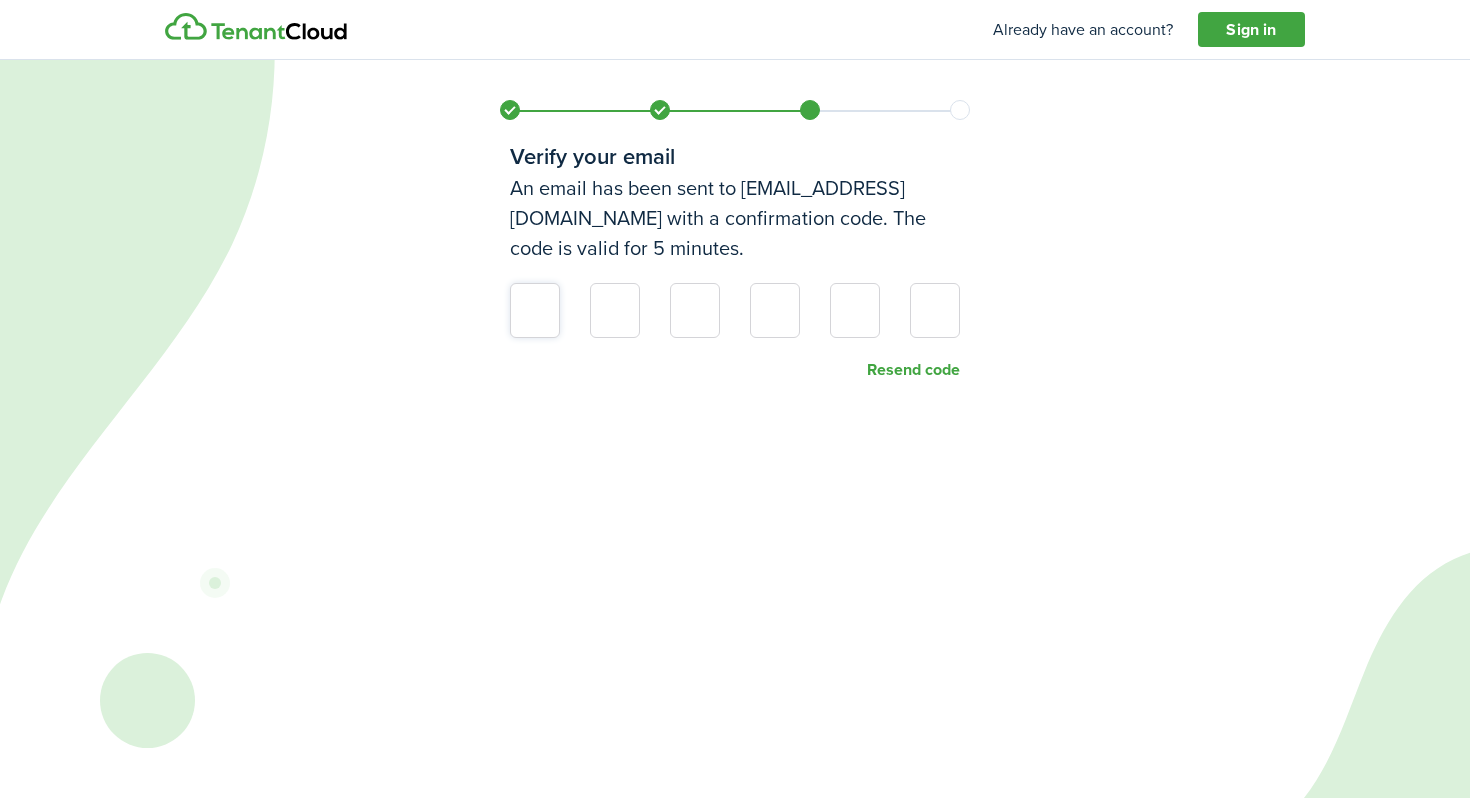 type on "8" 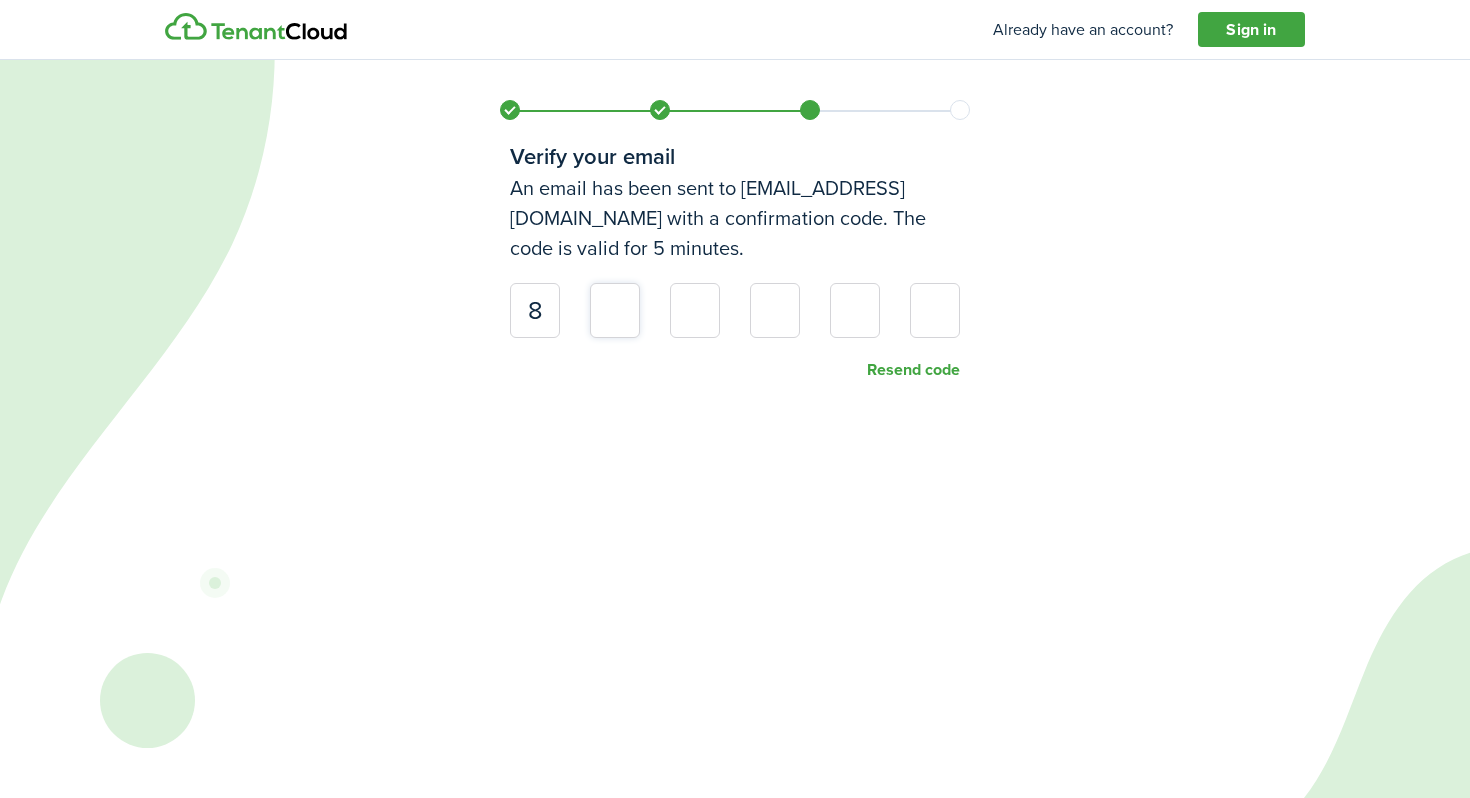 type on "0" 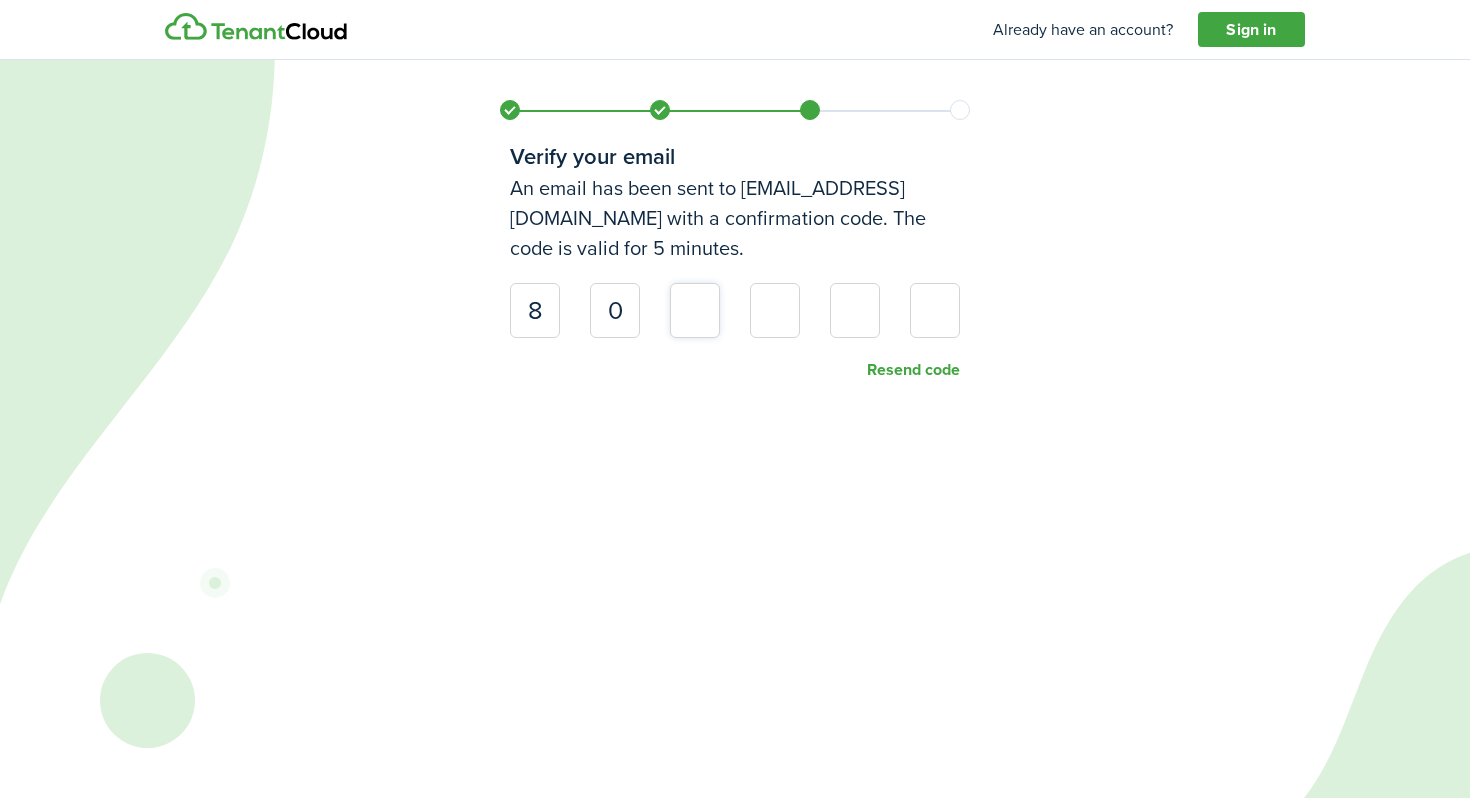 type on "6" 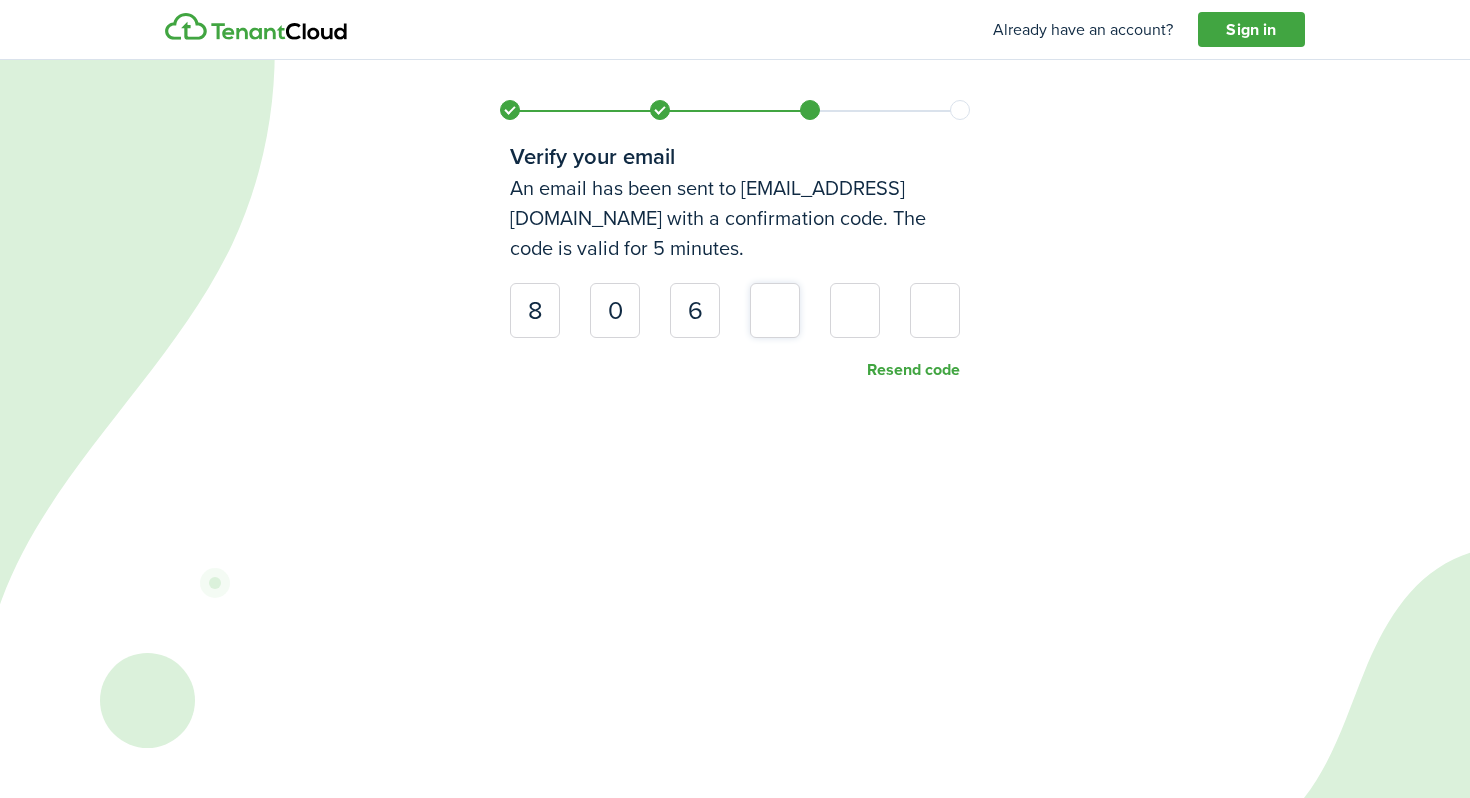 type on "5" 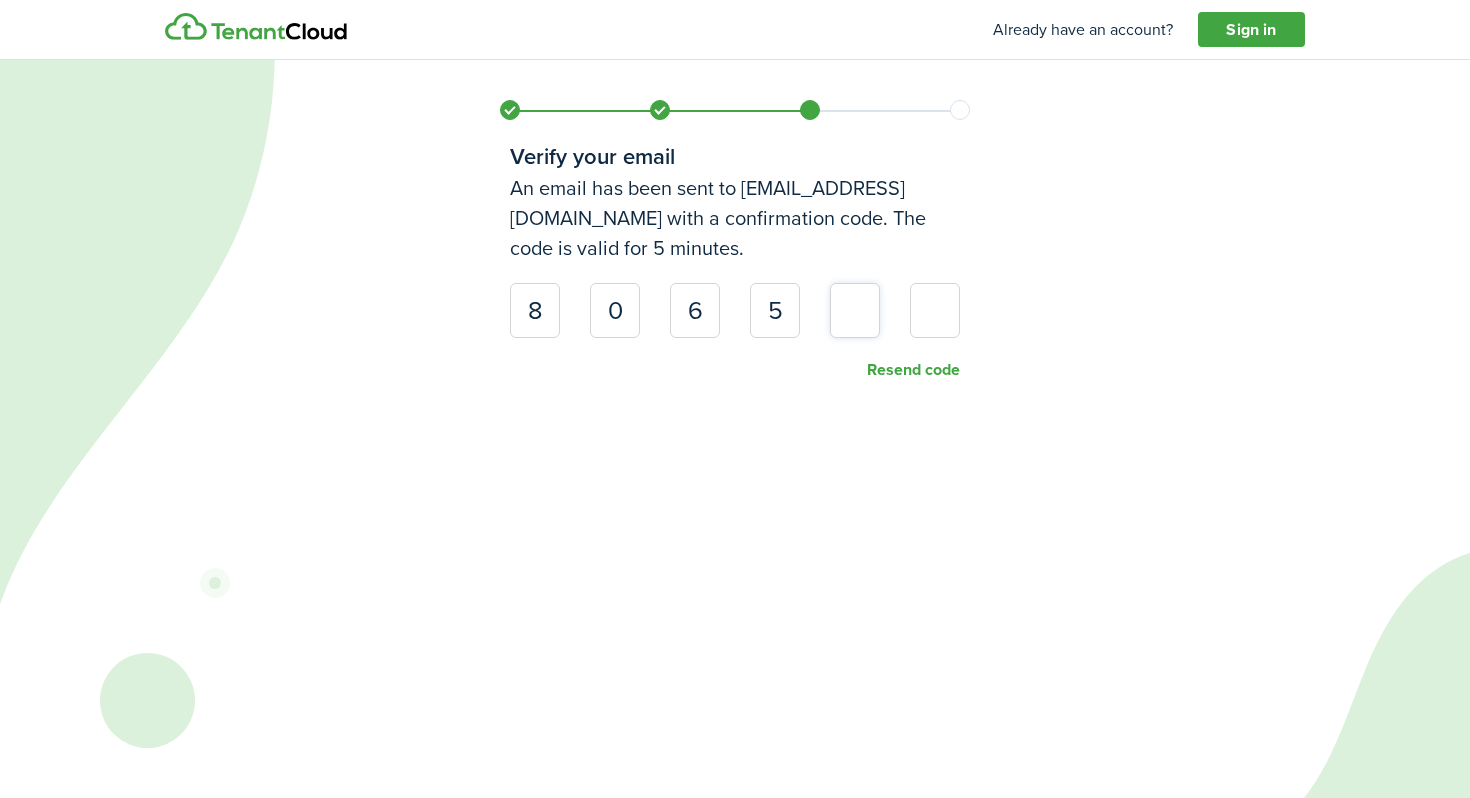 type on "2" 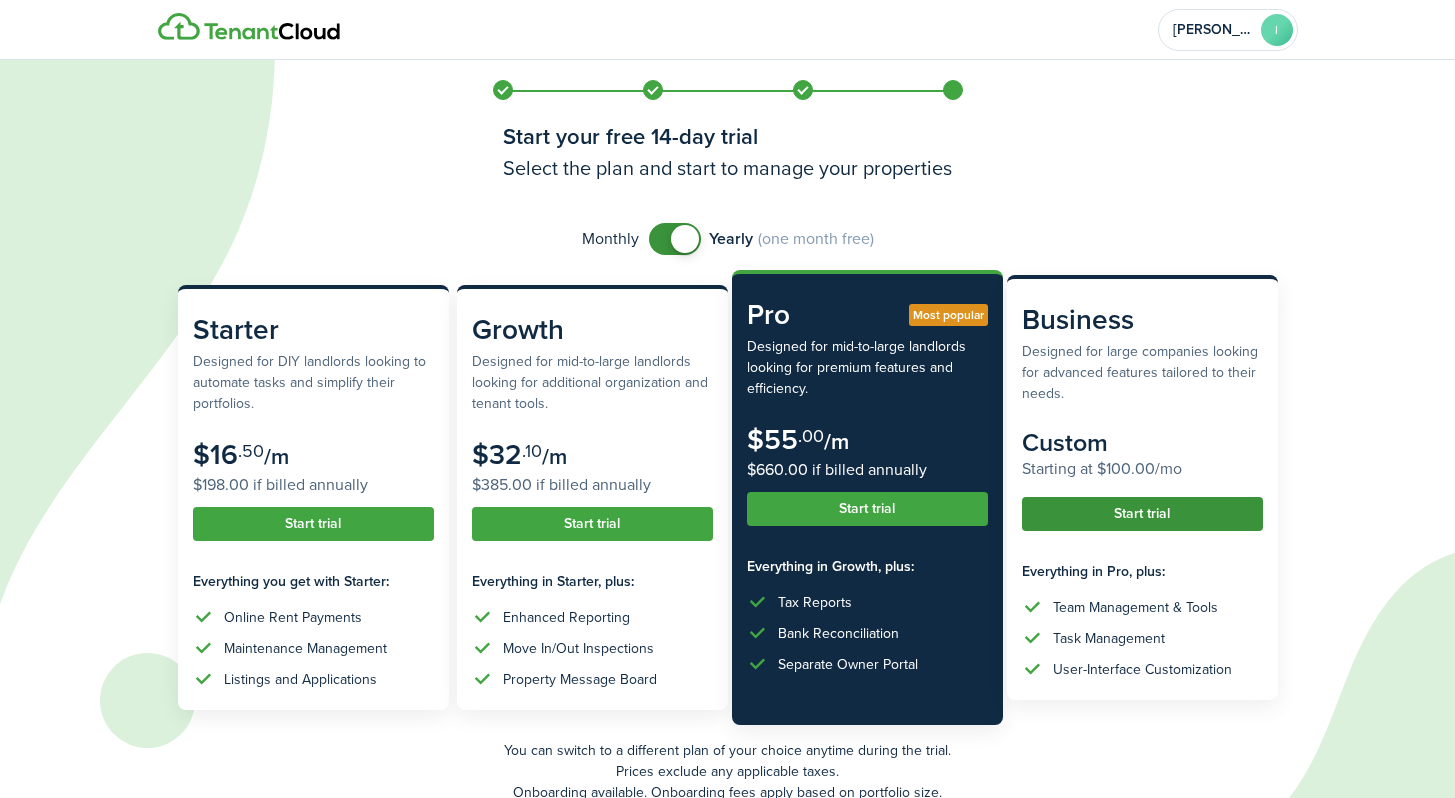 click on "Start trial" 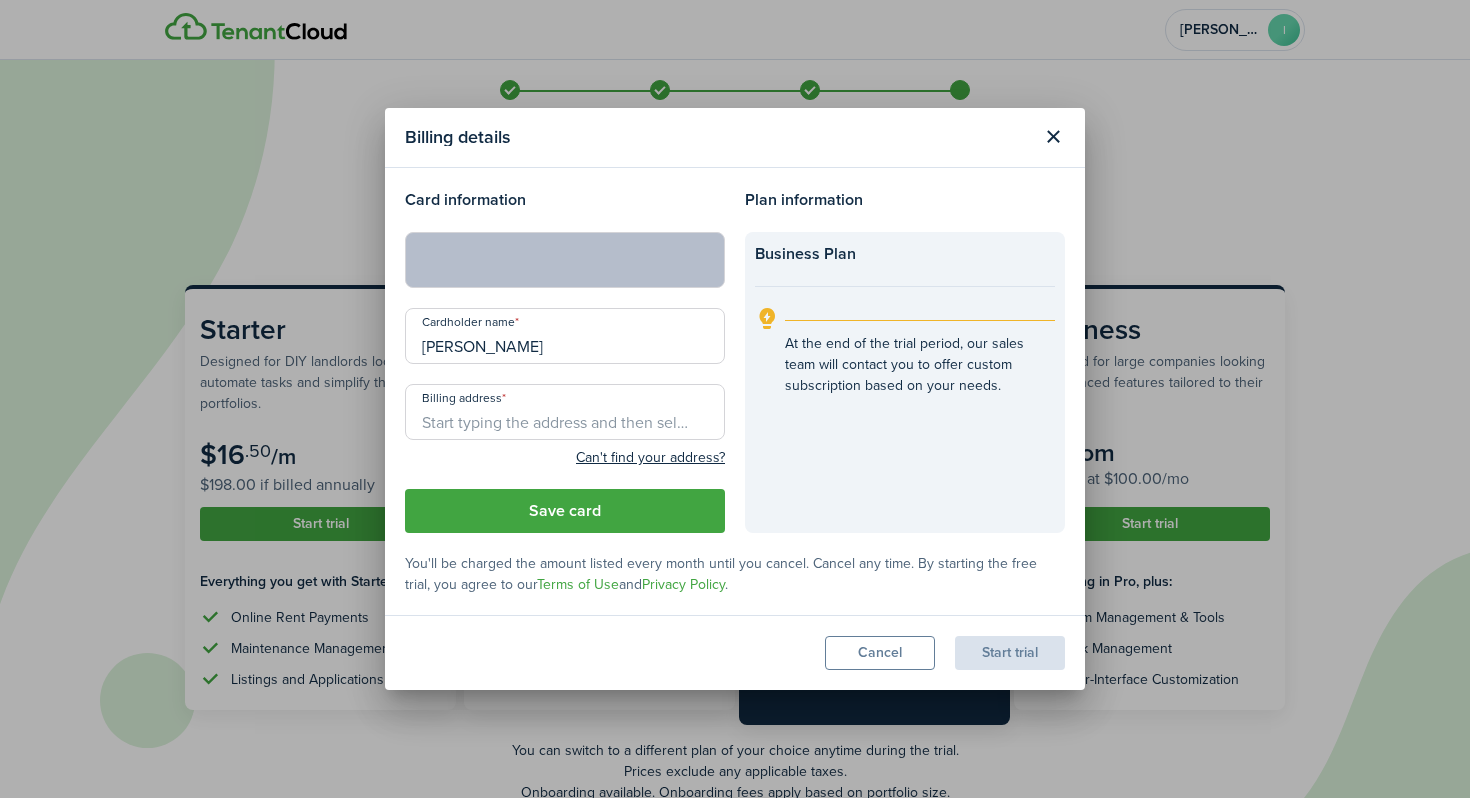 click on "Billing address" at bounding box center (565, 412) 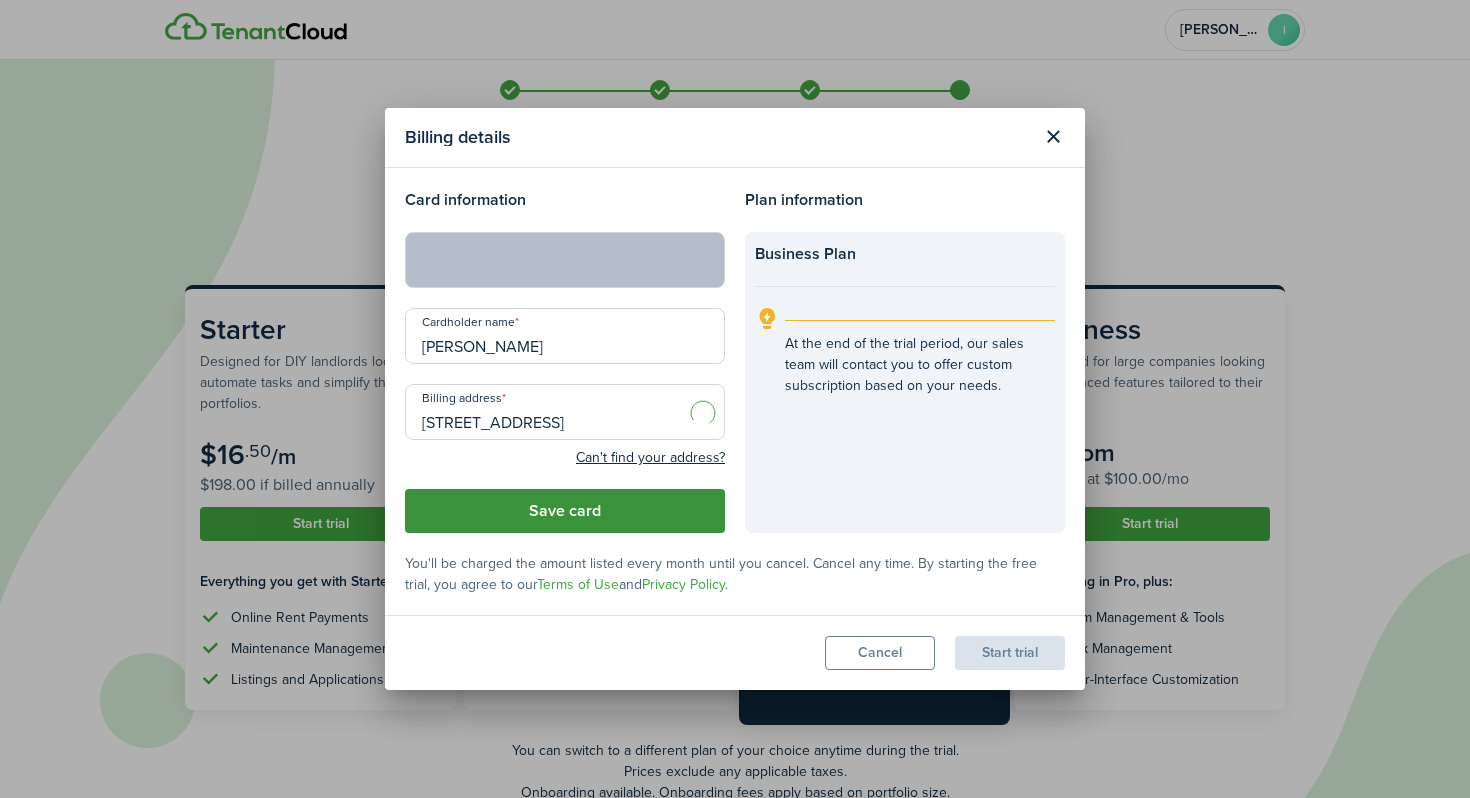 click on "Save card" 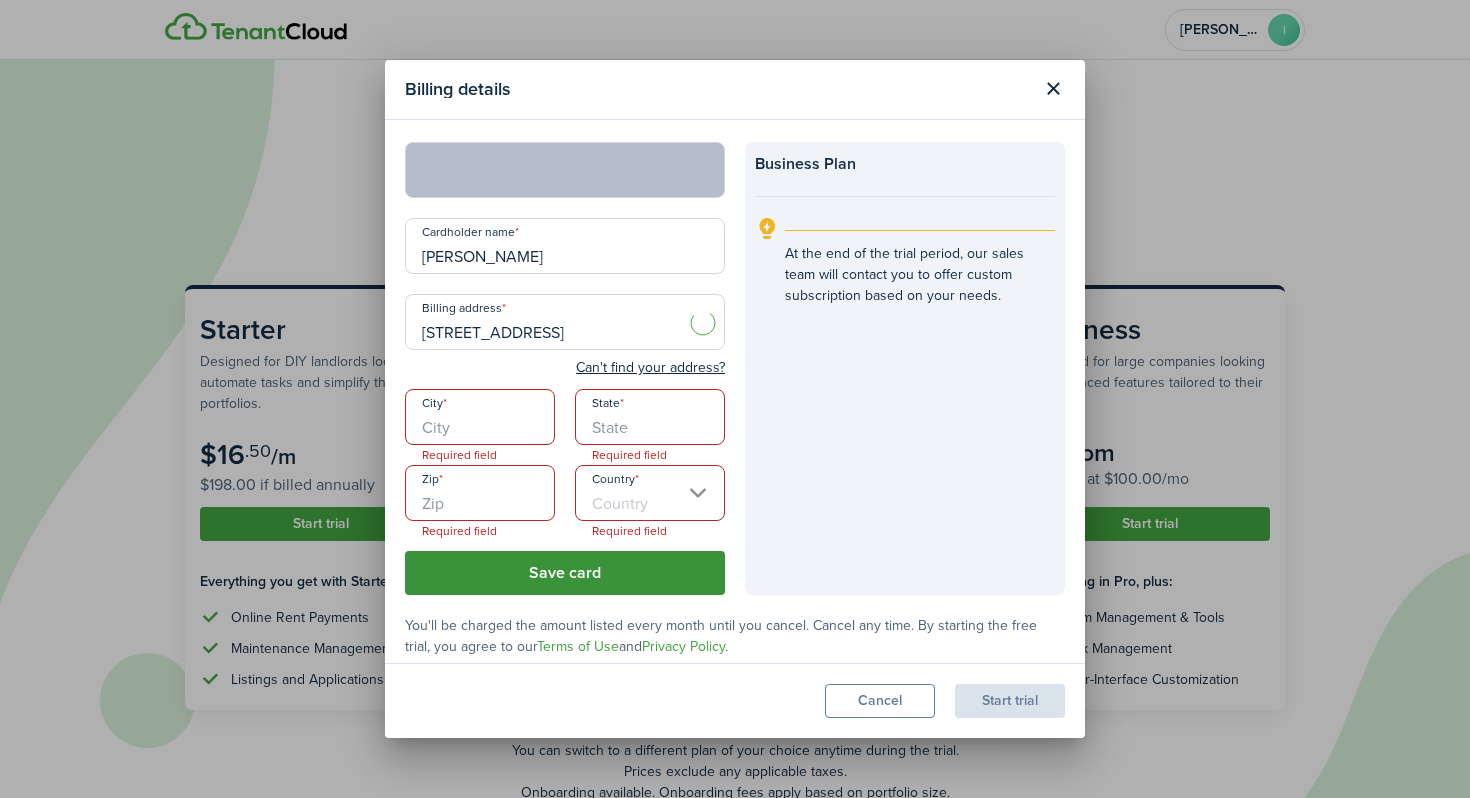 scroll, scrollTop: 55, scrollLeft: 0, axis: vertical 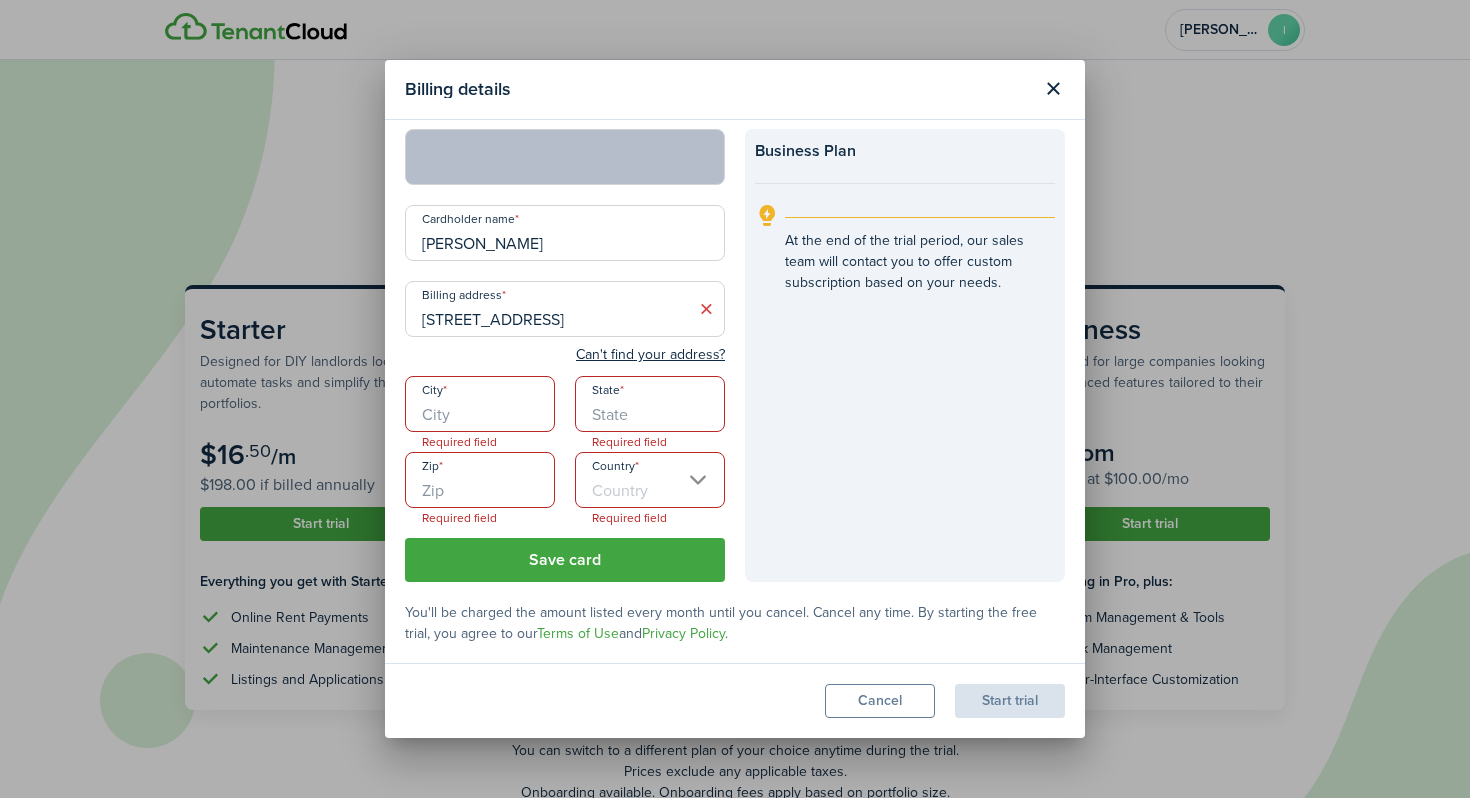 click on "City" at bounding box center (480, 404) 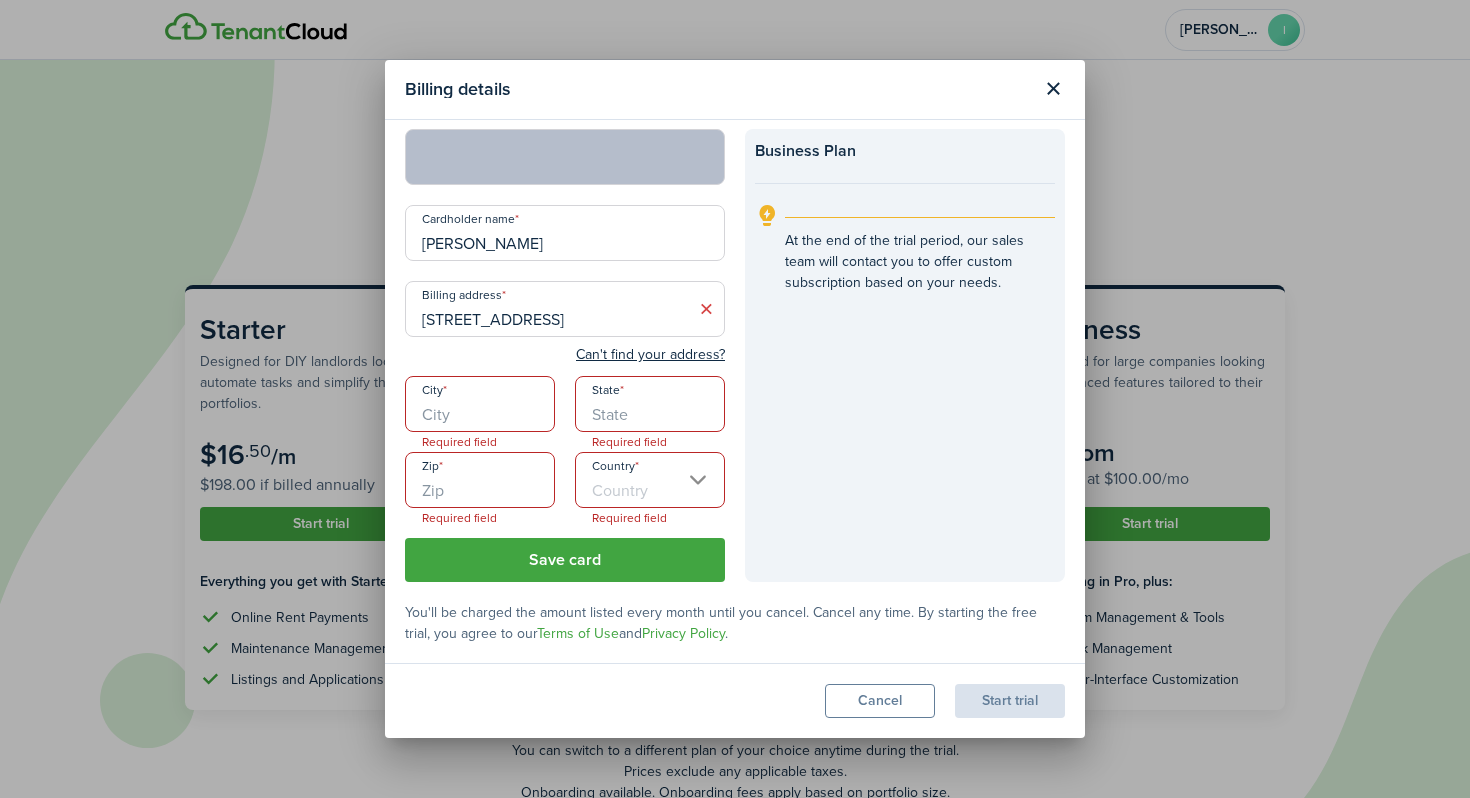 type on "Long Branch" 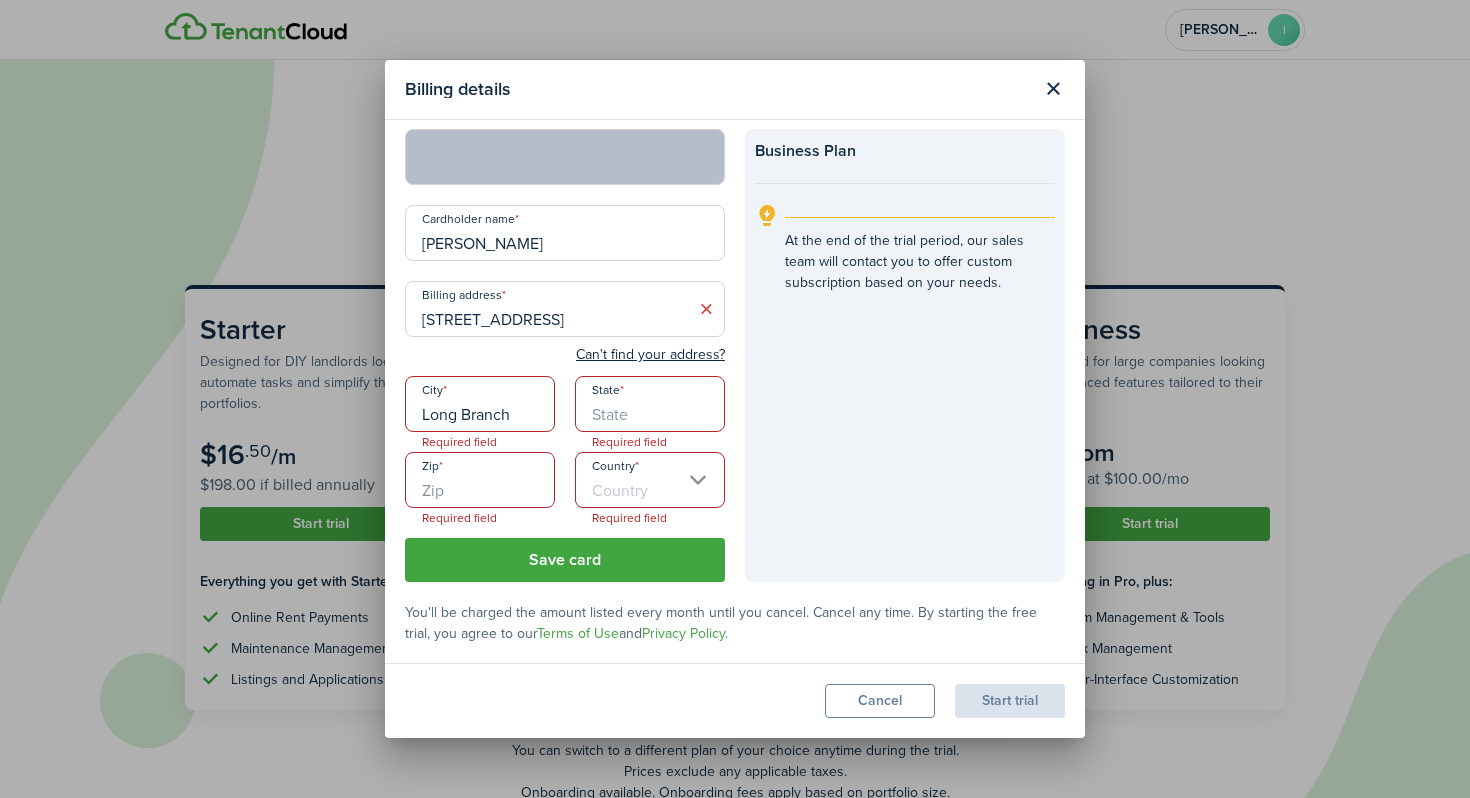 type on "NJ" 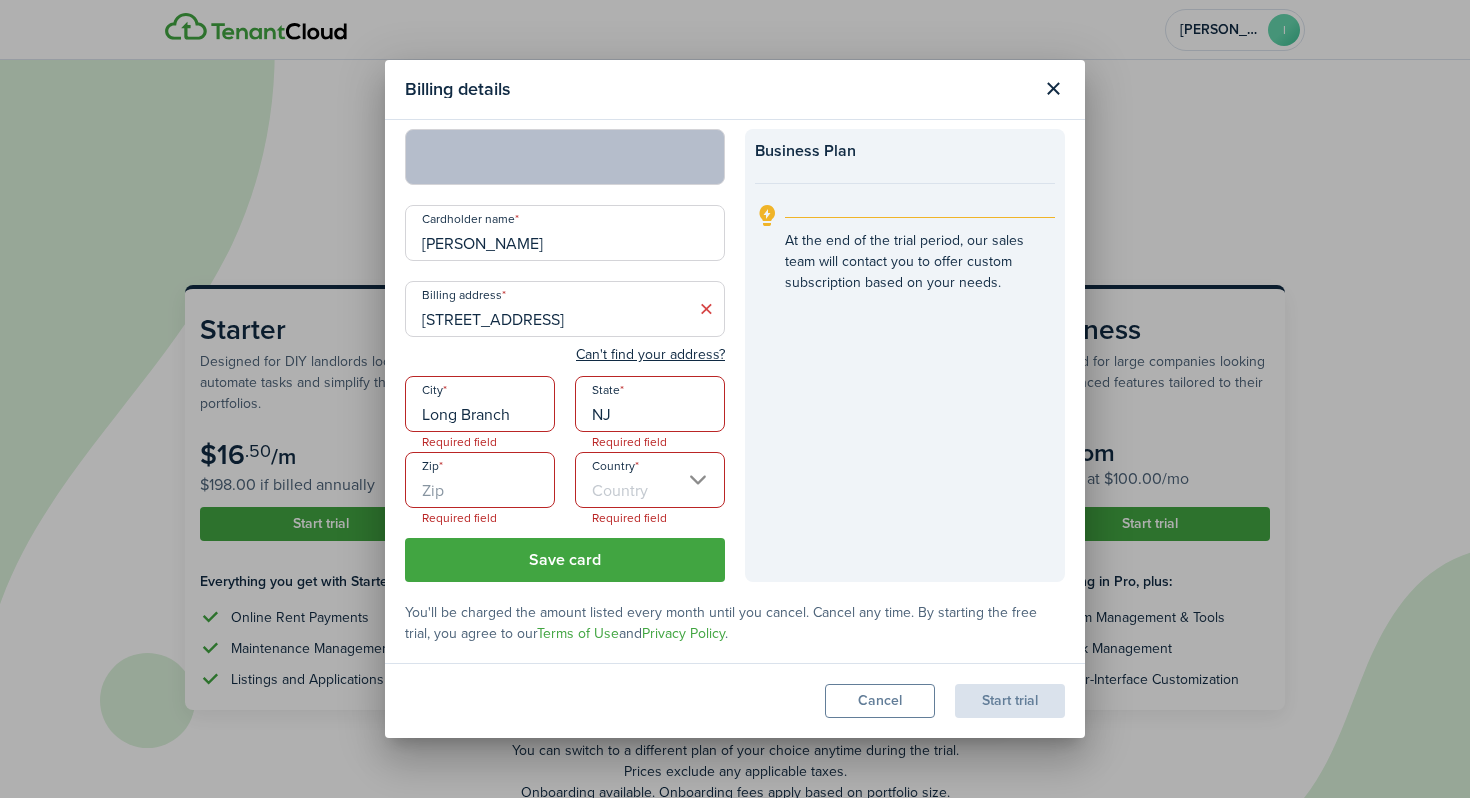 type on "07740" 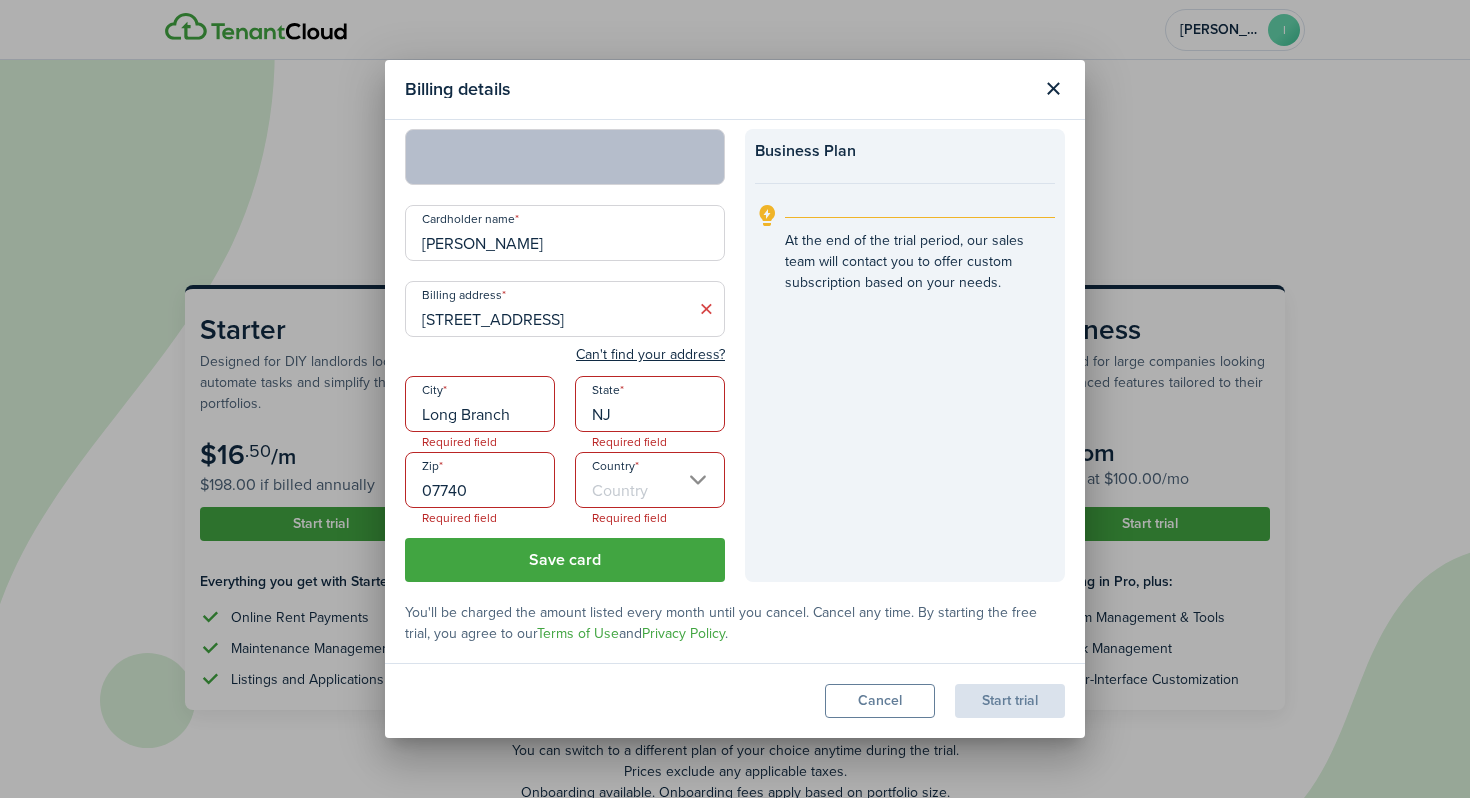 type on "[GEOGRAPHIC_DATA]" 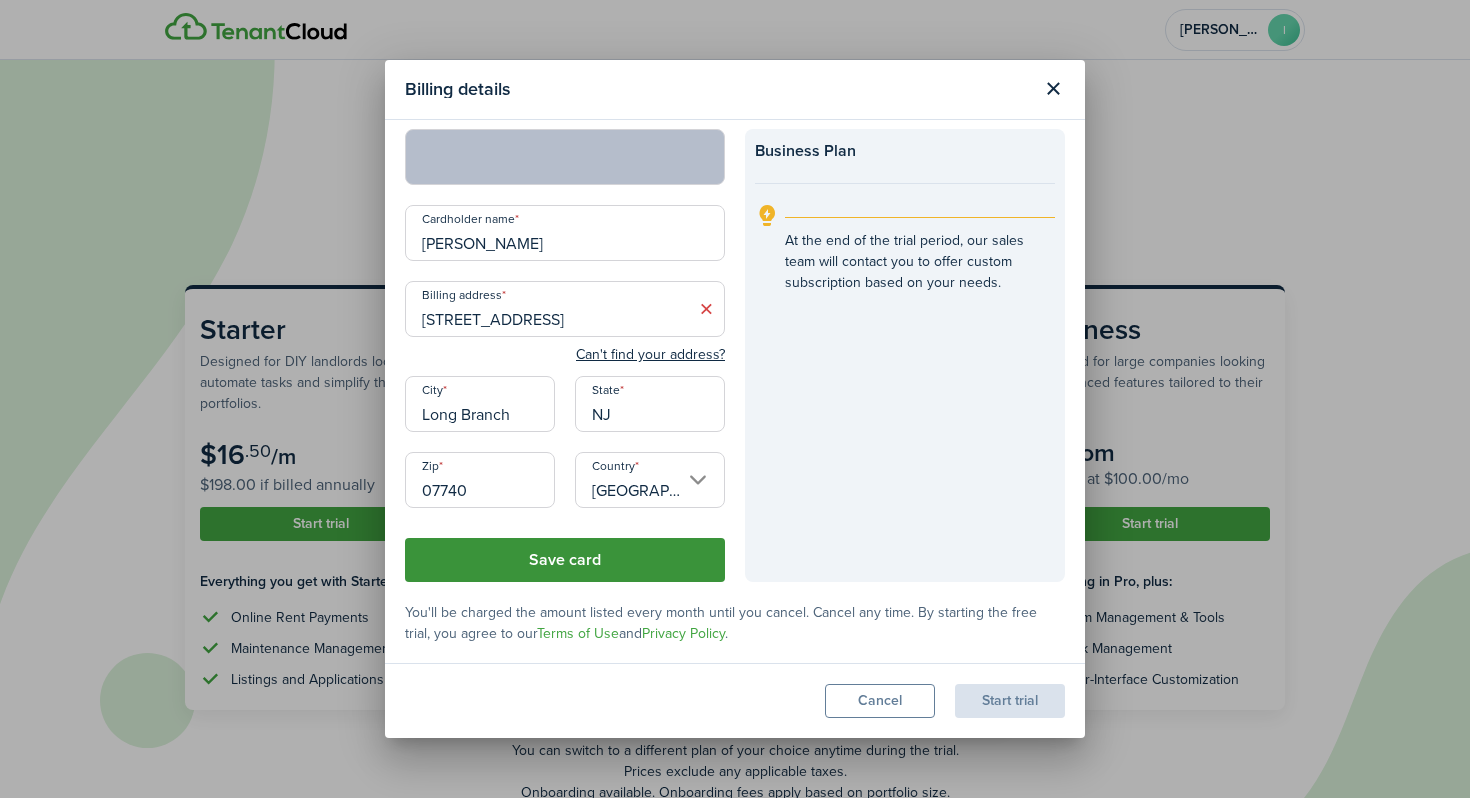 click on "Save card" 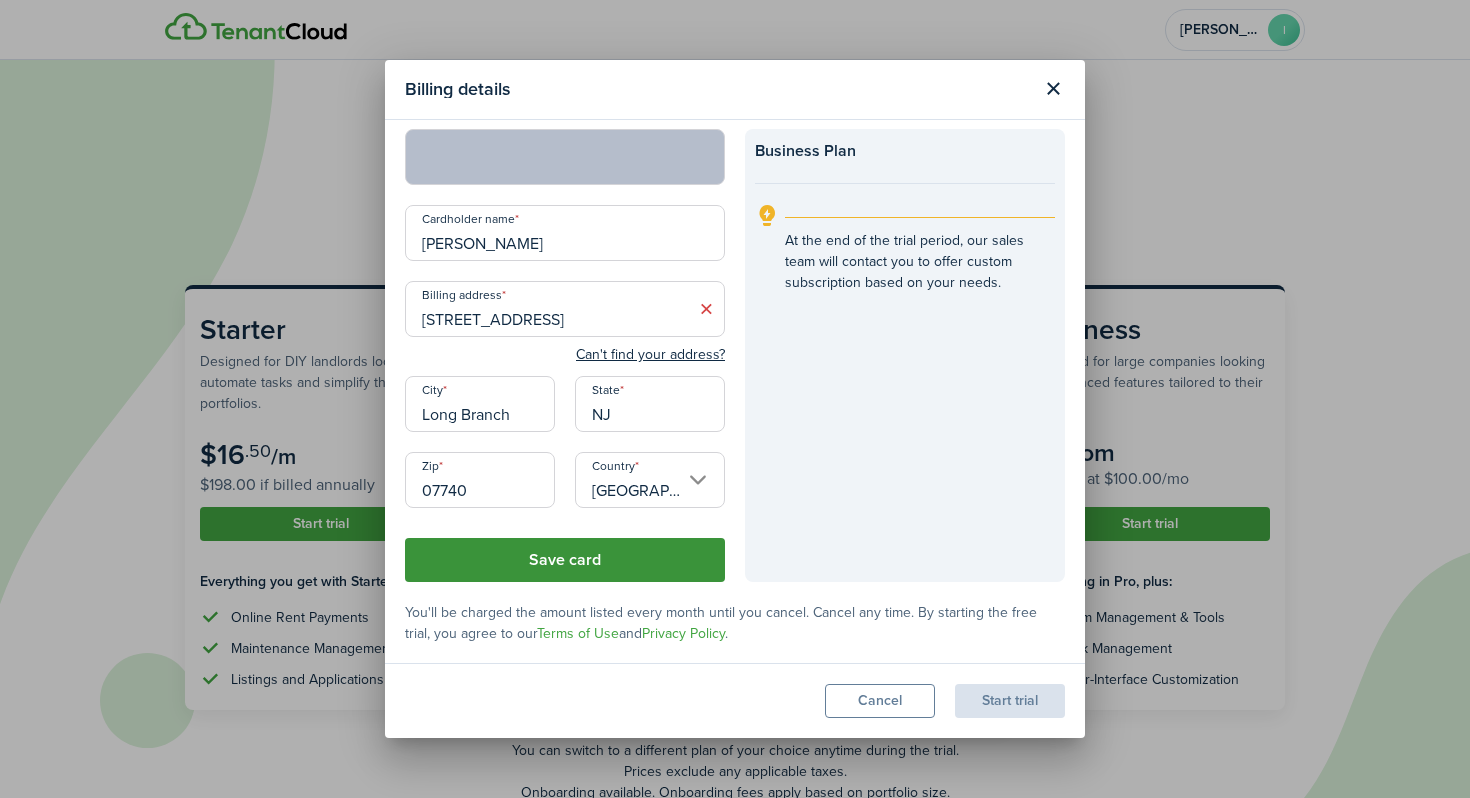 click on "Save card" 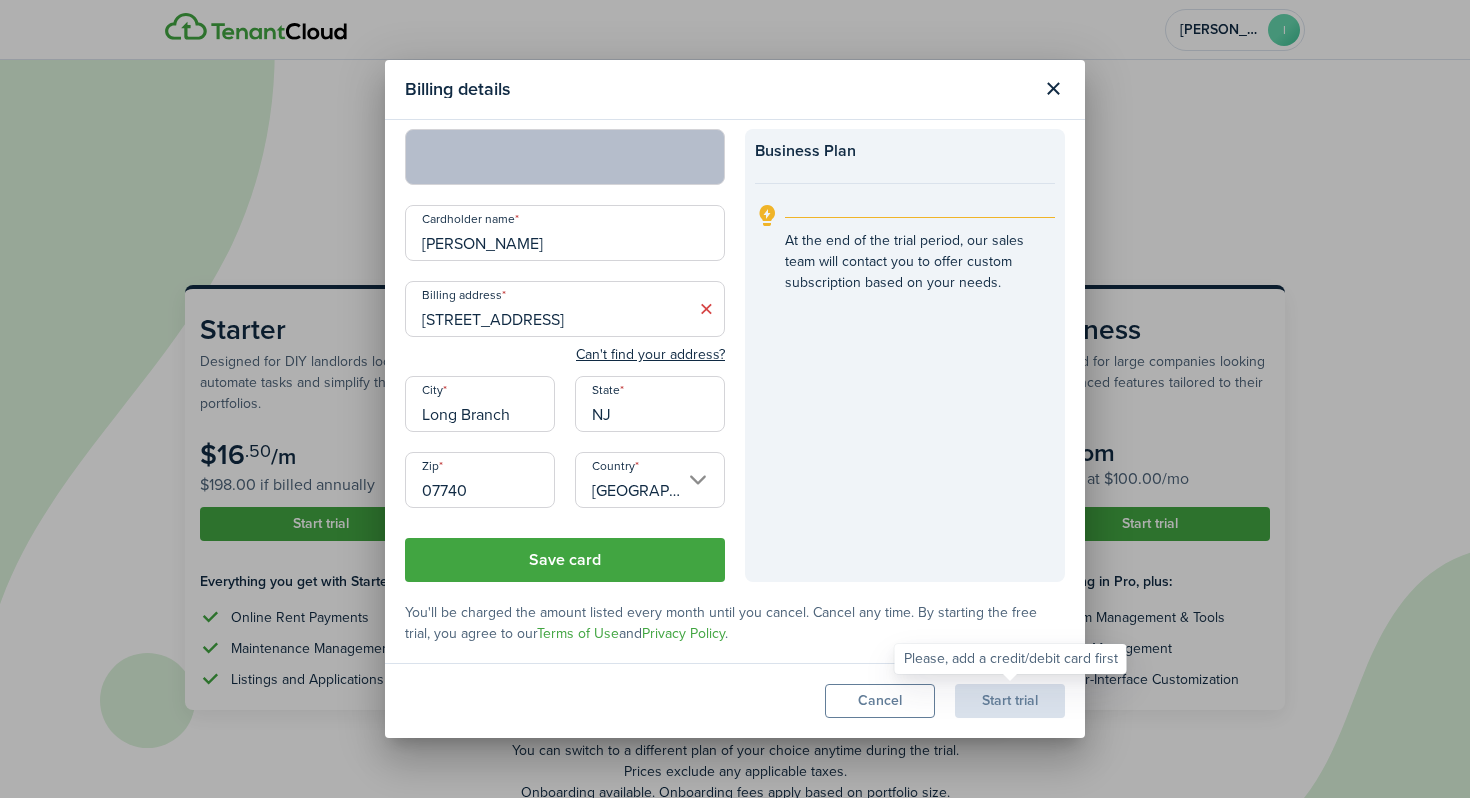 click on "Start trial" 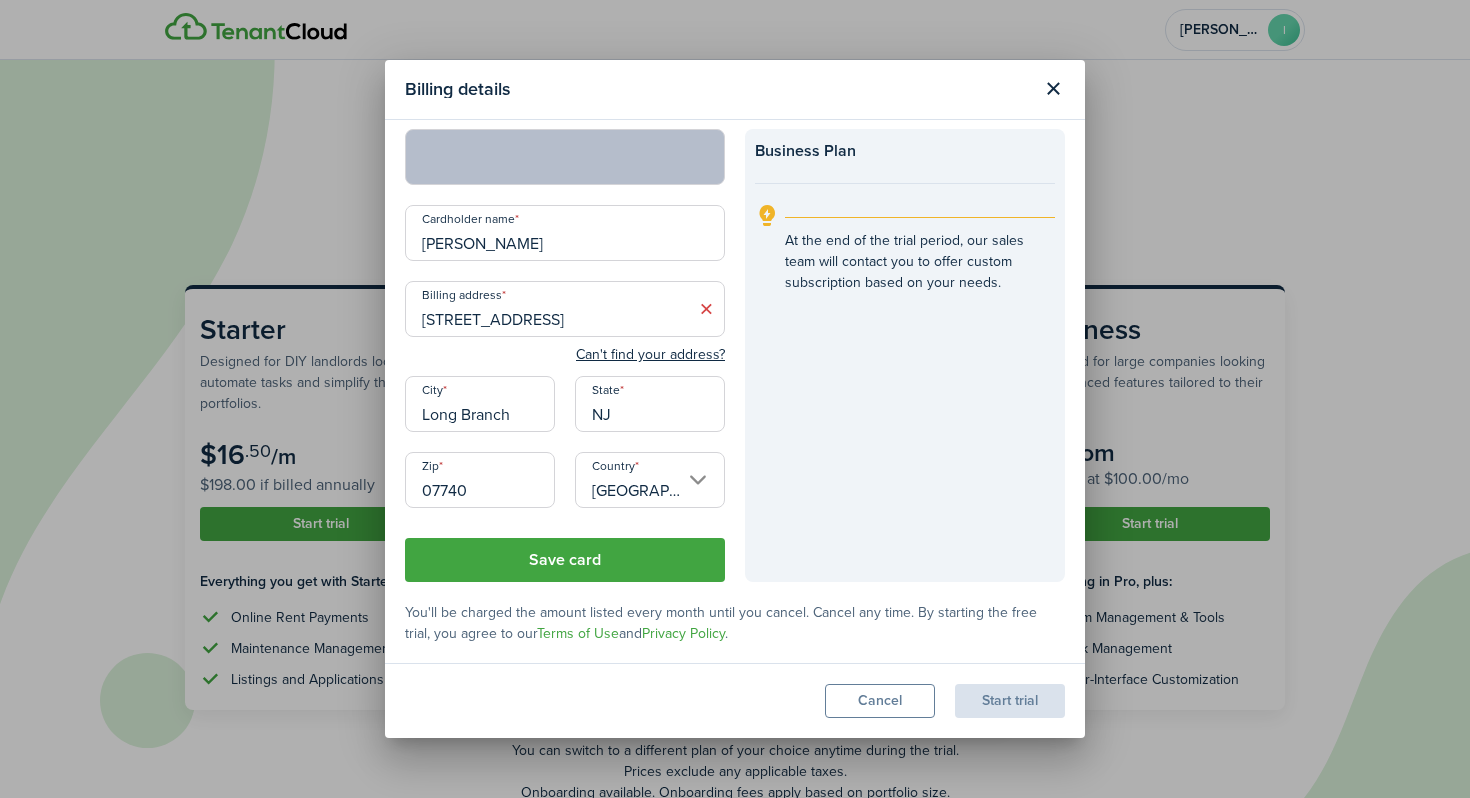 click on "Card information  Cardholder name  [PERSON_NAME]  Billing address  [STREET_ADDRESS]n't find your address?   [GEOGRAPHIC_DATA][US_STATE]  Zip  07740  Country  [GEOGRAPHIC_DATA] Save card Plan information  Business Plan   At the end of the trial period, our sales team will contact you to offer custom subscription based on your needs.   You'll be charged the amount listed every month until you cancel. Cancel any time. By starting the free trial, you agree to our  Terms of Use  and  Privacy Policy  ." at bounding box center [735, 391] 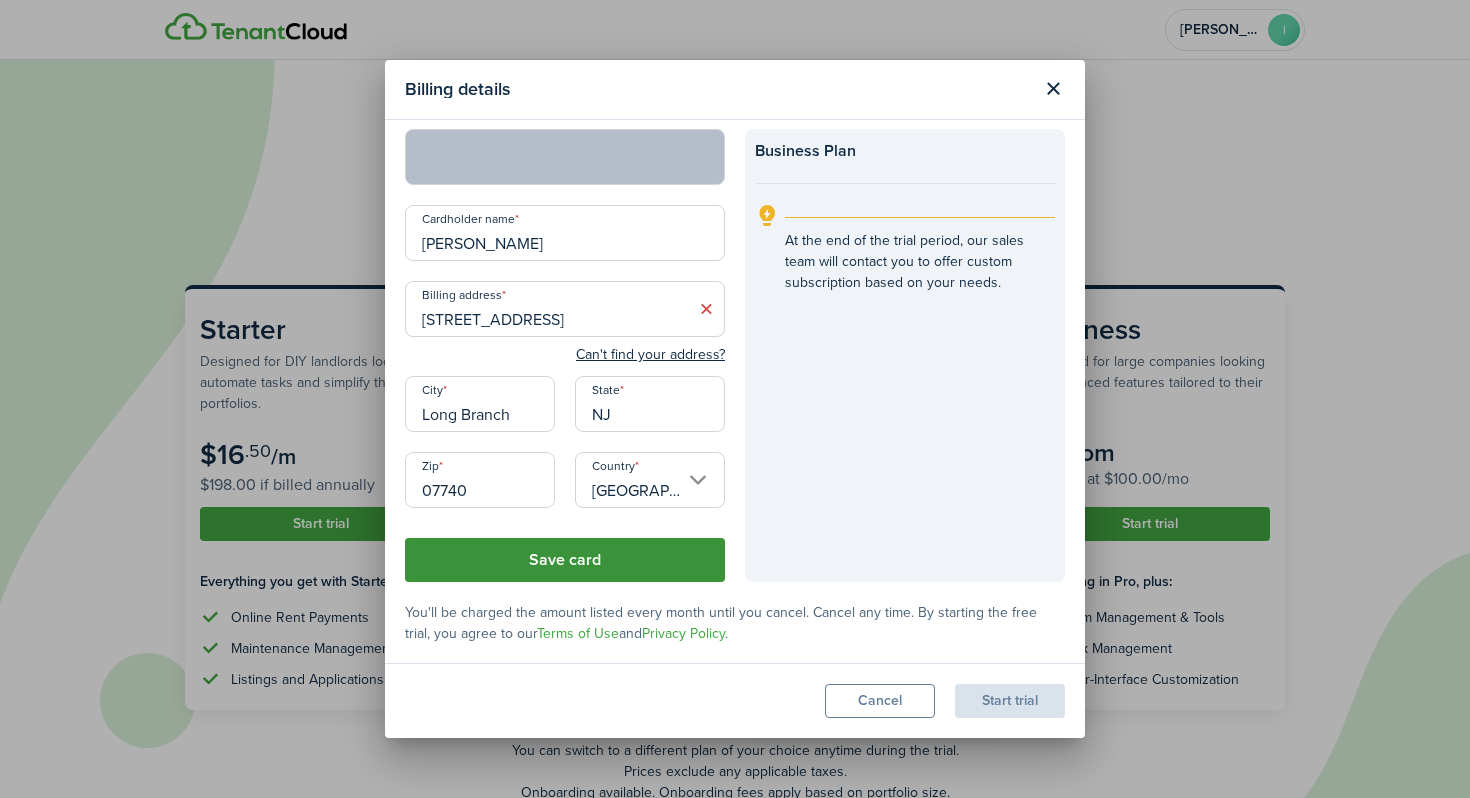 click on "Save card" 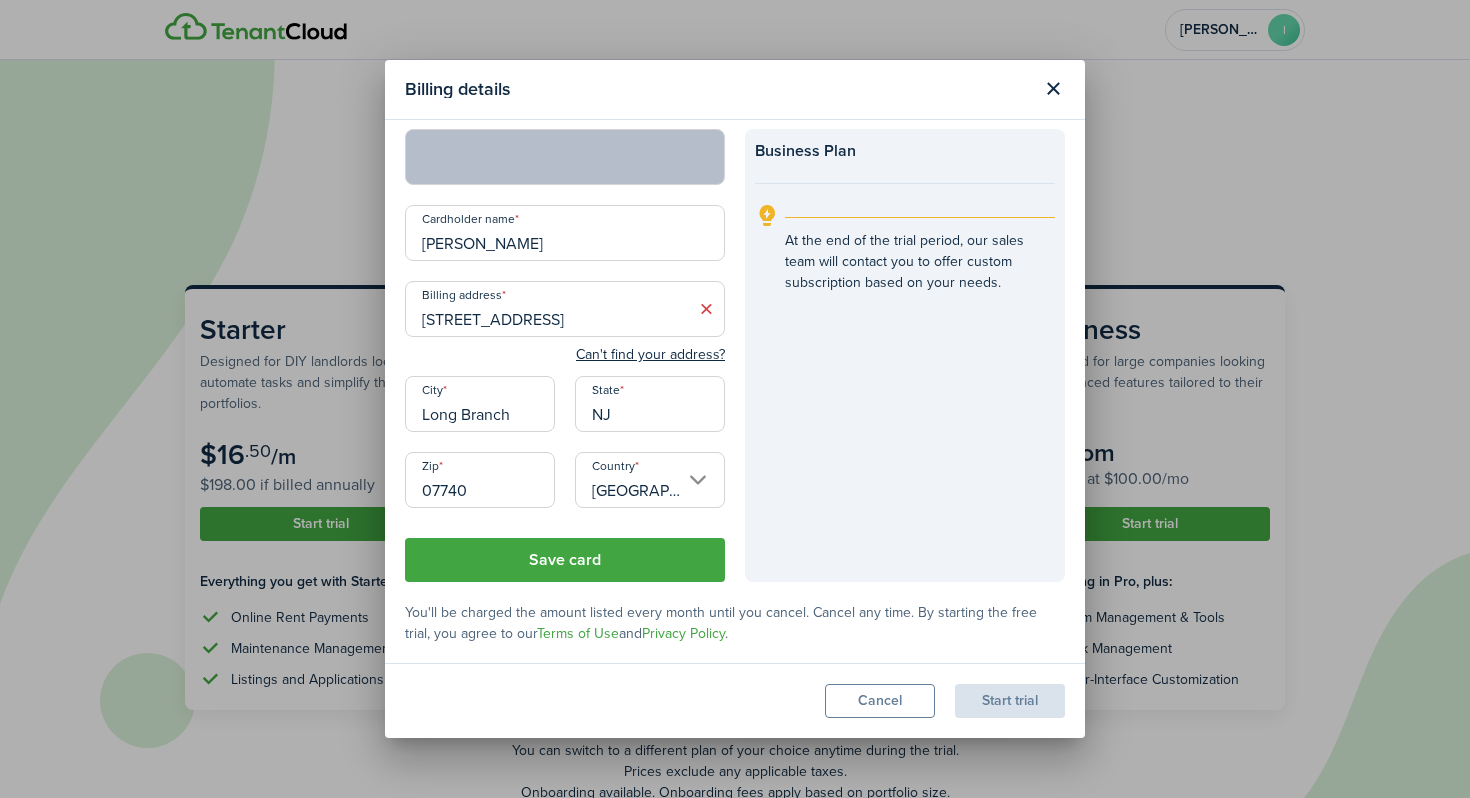 click on "[GEOGRAPHIC_DATA]" at bounding box center [650, 480] 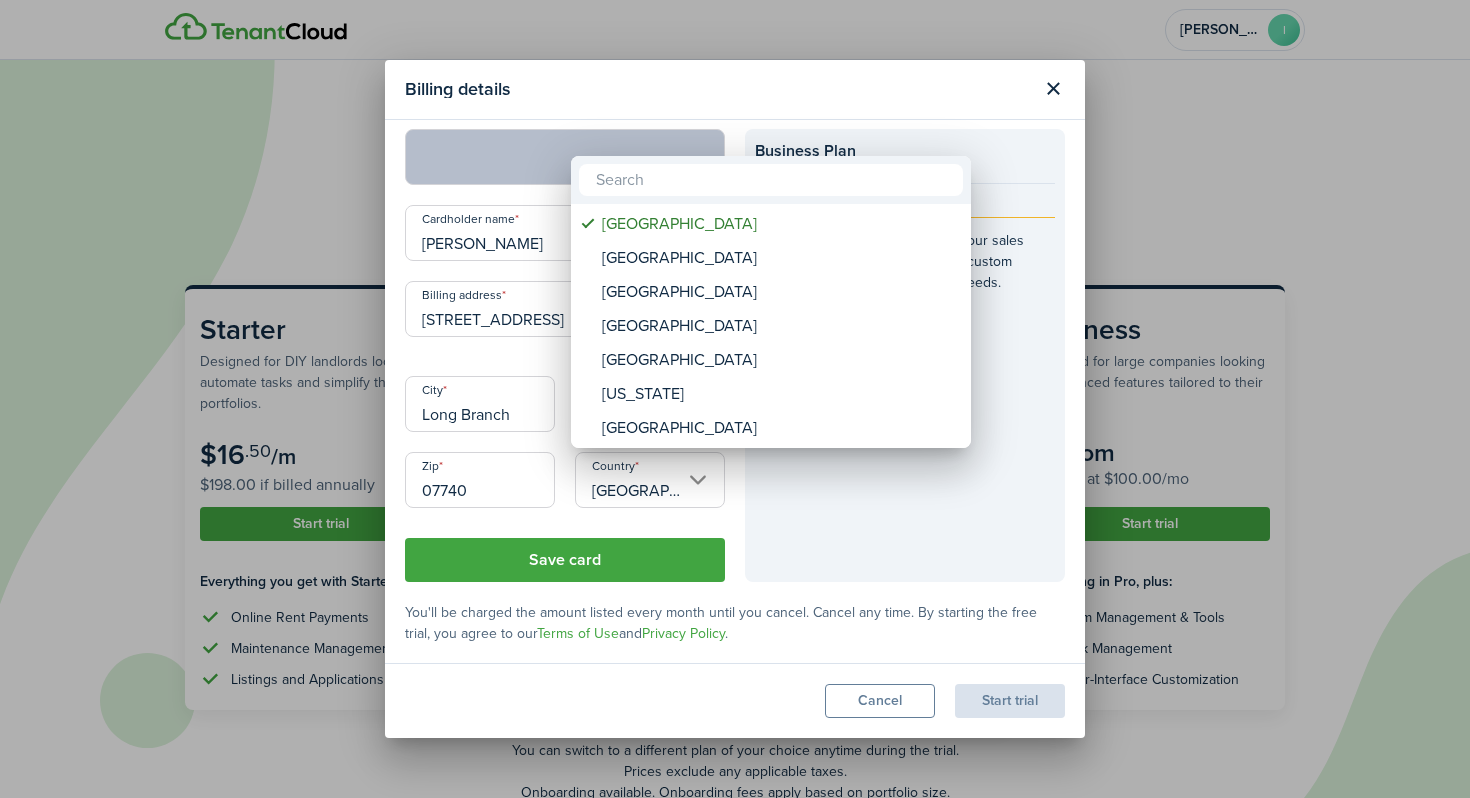 click at bounding box center [735, 399] 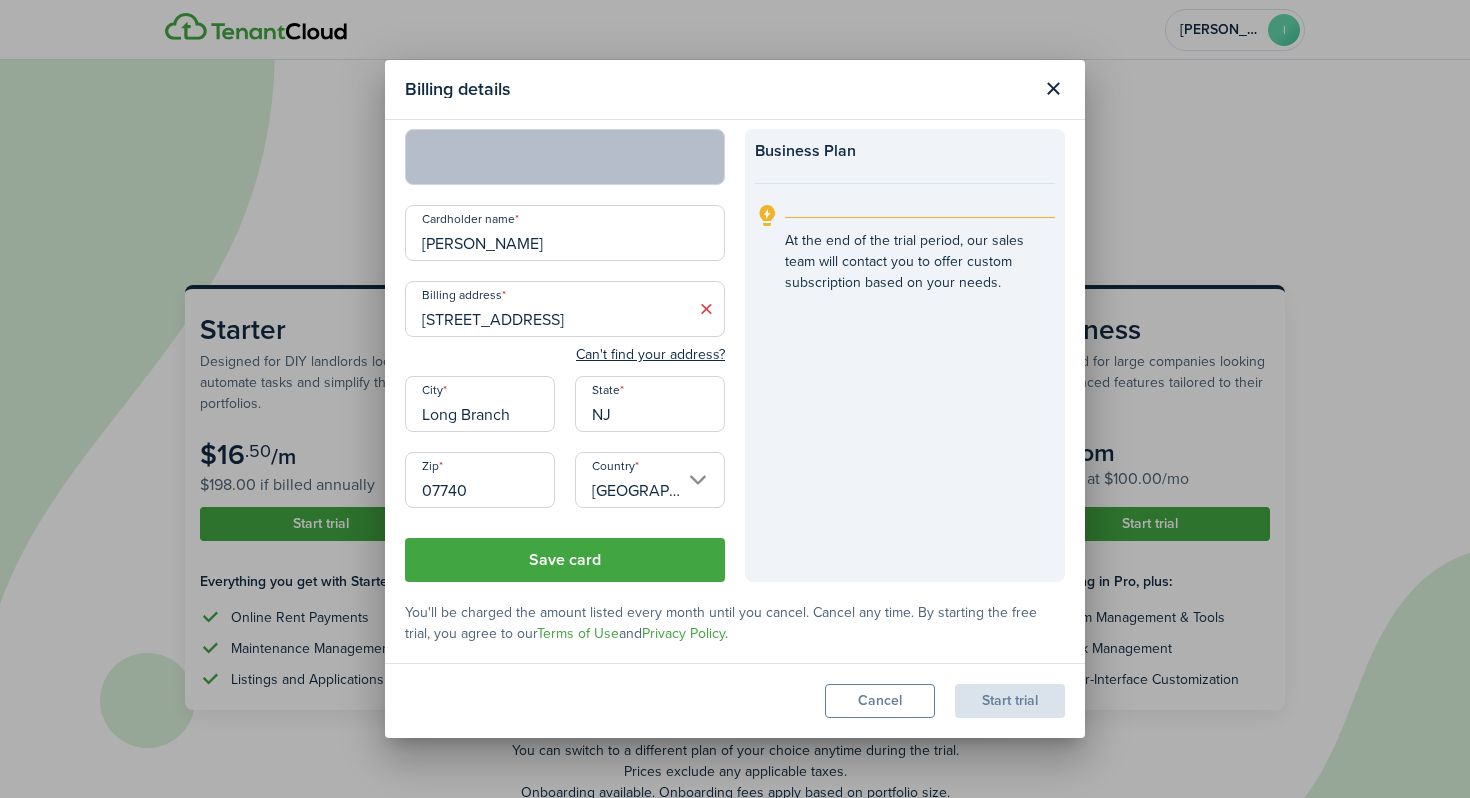scroll, scrollTop: 0, scrollLeft: 0, axis: both 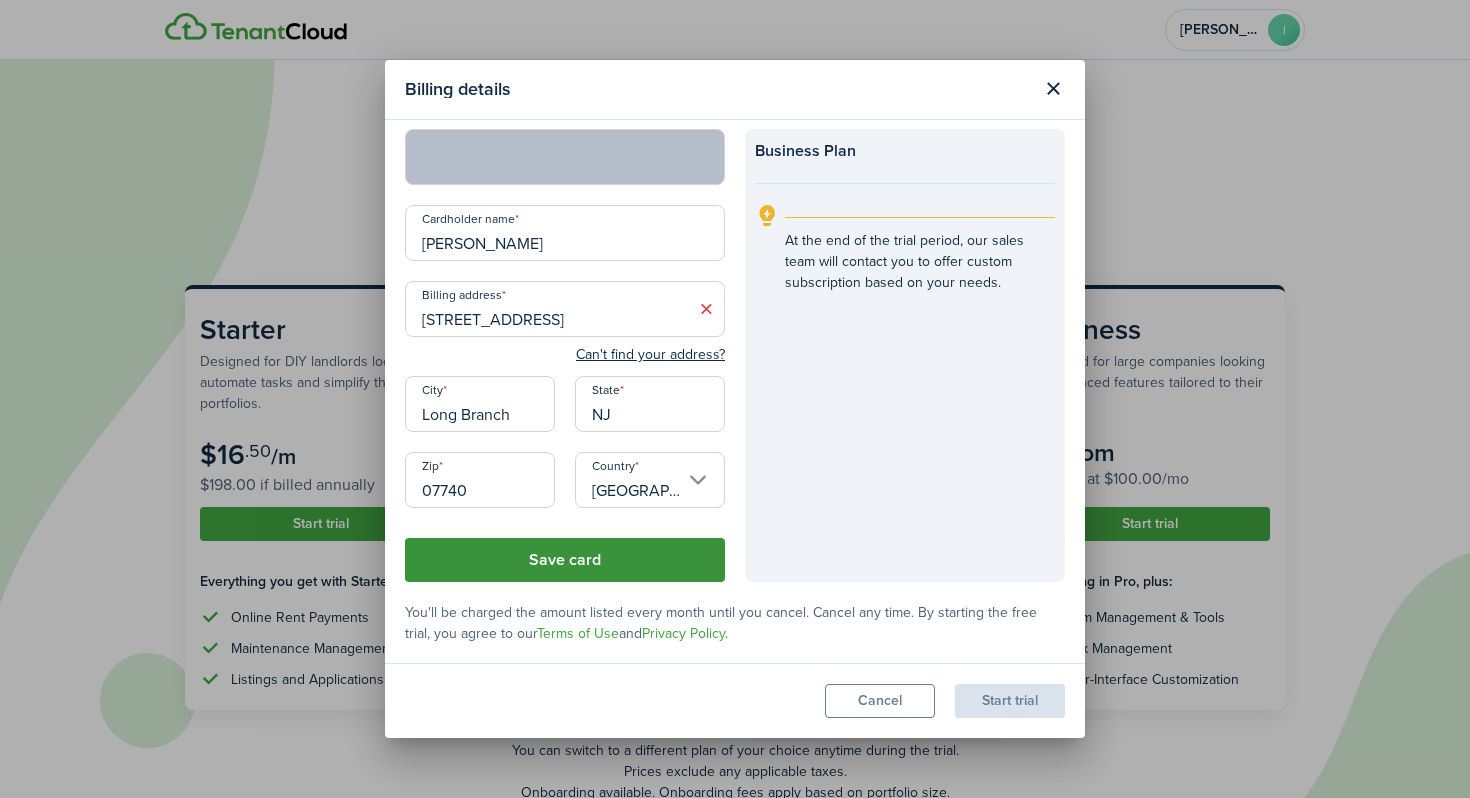 click on "Save card" 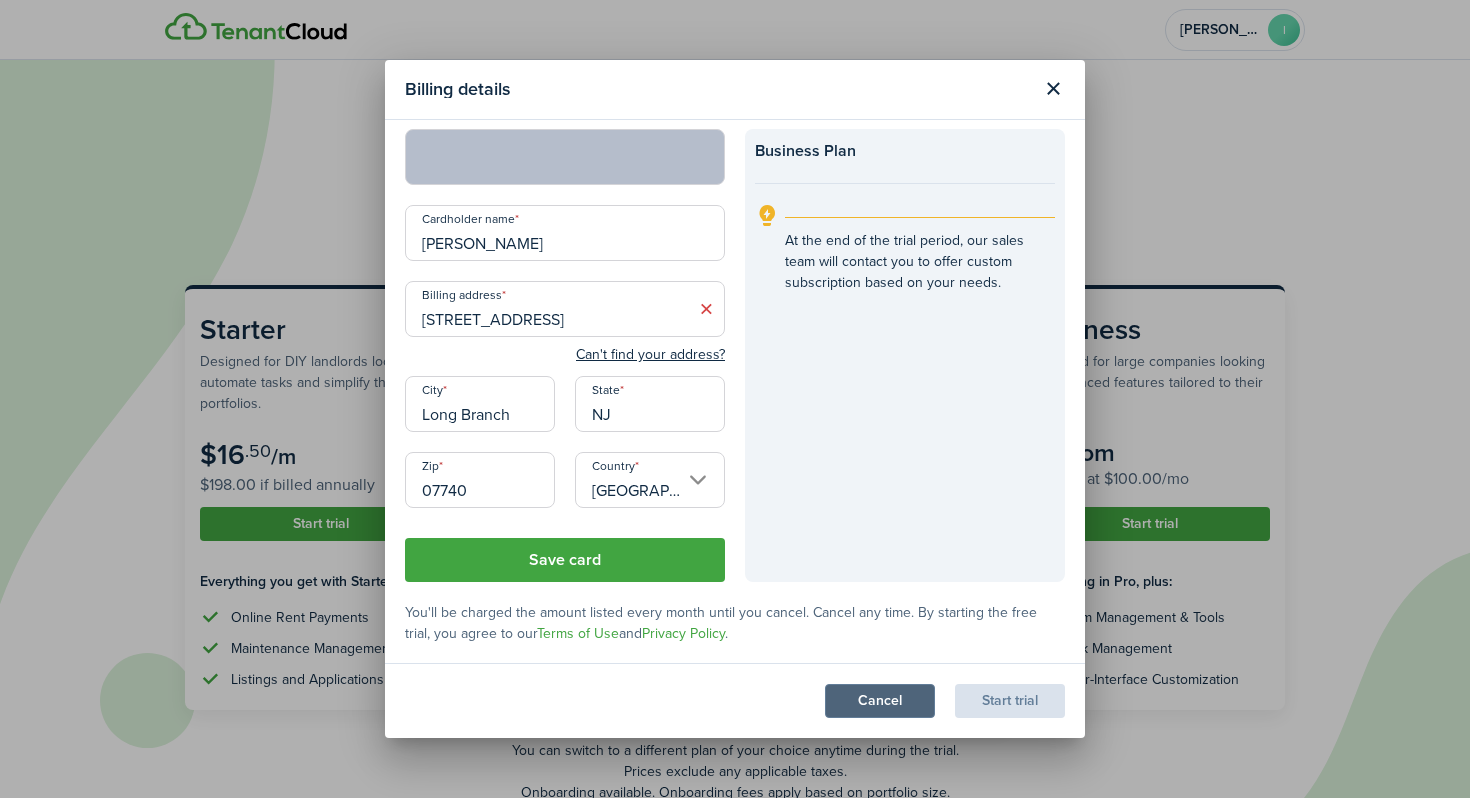 drag, startPoint x: 861, startPoint y: 739, endPoint x: 830, endPoint y: 712, distance: 41.109608 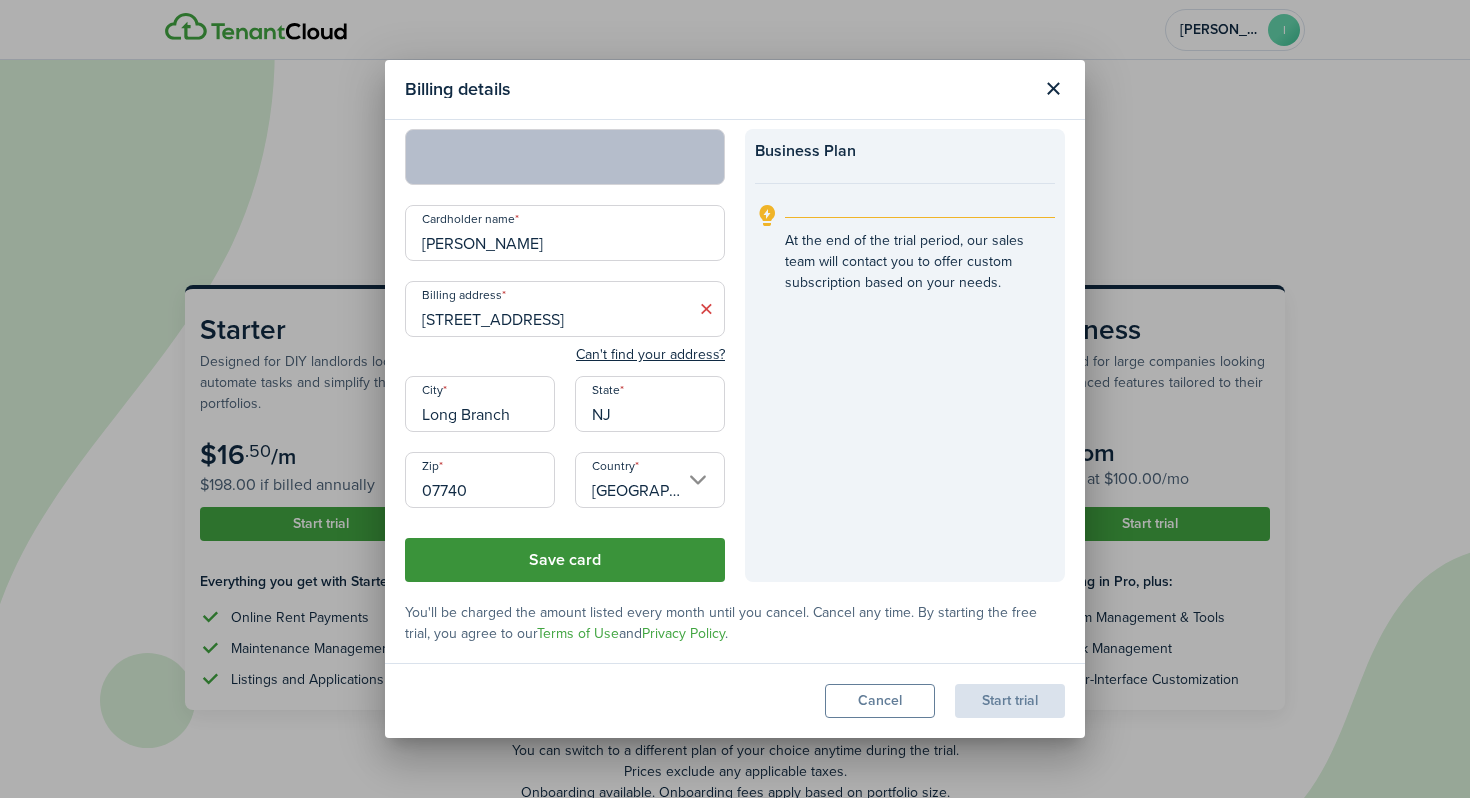 click on "Save card" 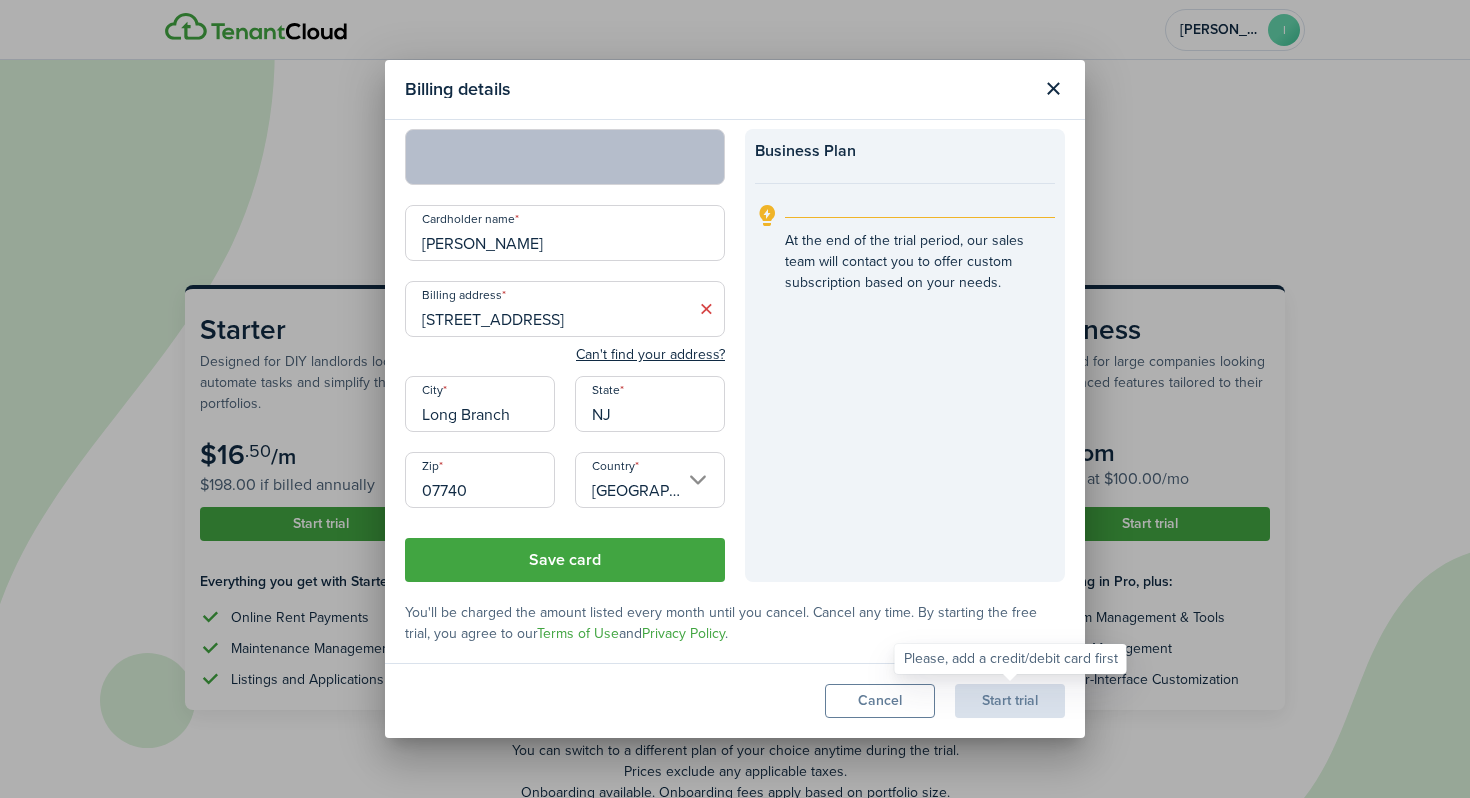 click on "Start trial" 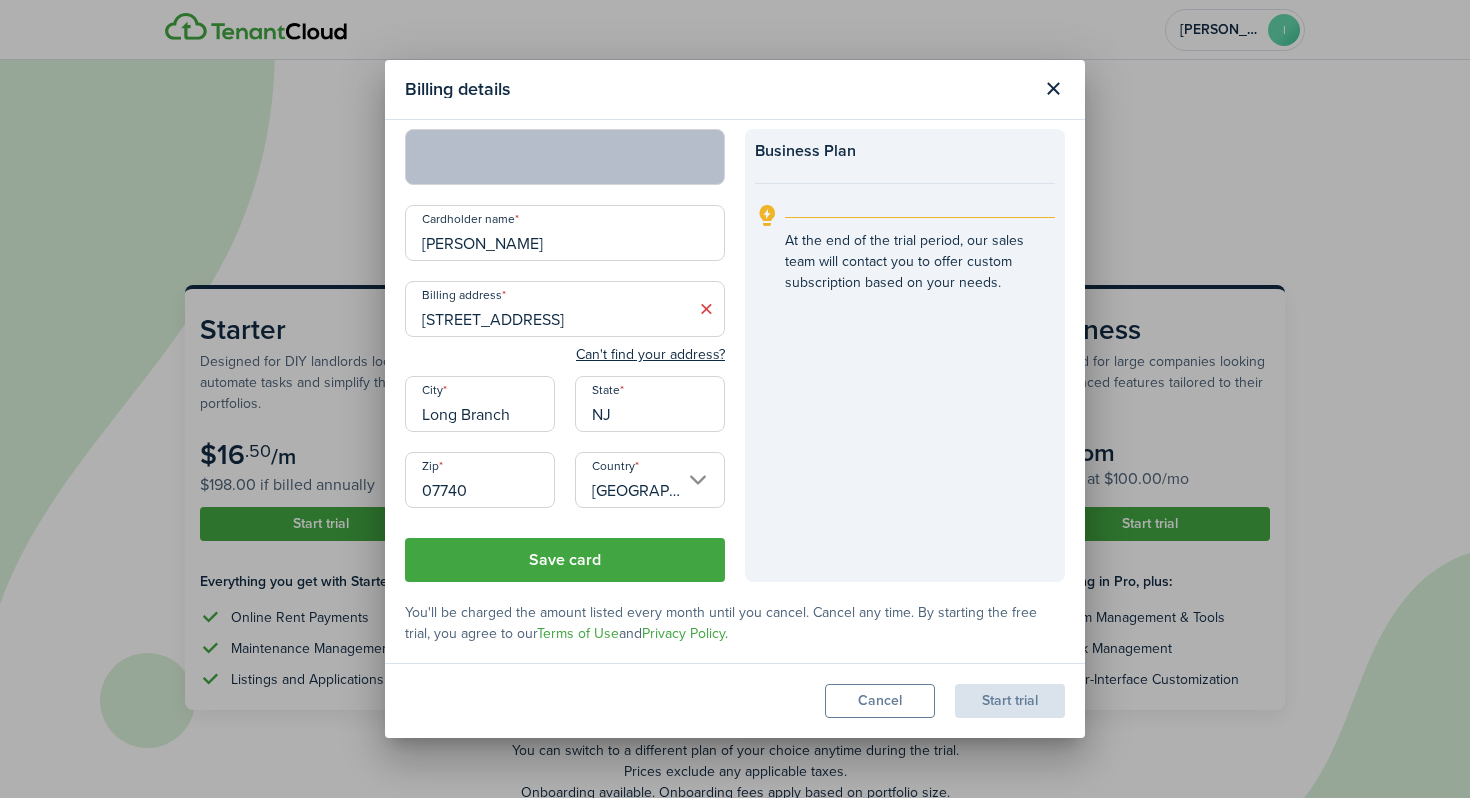 click on "[STREET_ADDRESS]" at bounding box center [565, 309] 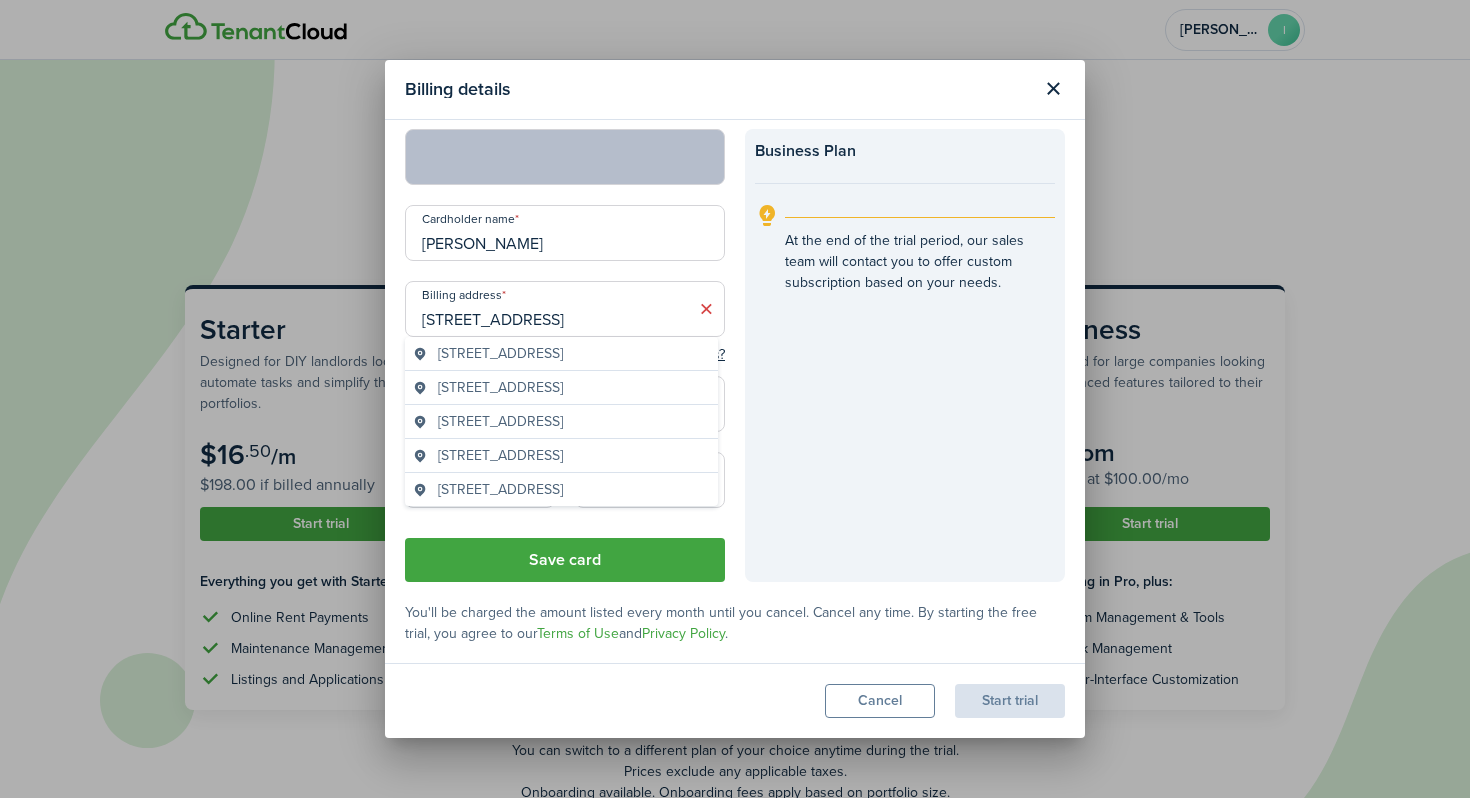 click on "[STREET_ADDRESS]" at bounding box center [565, 309] 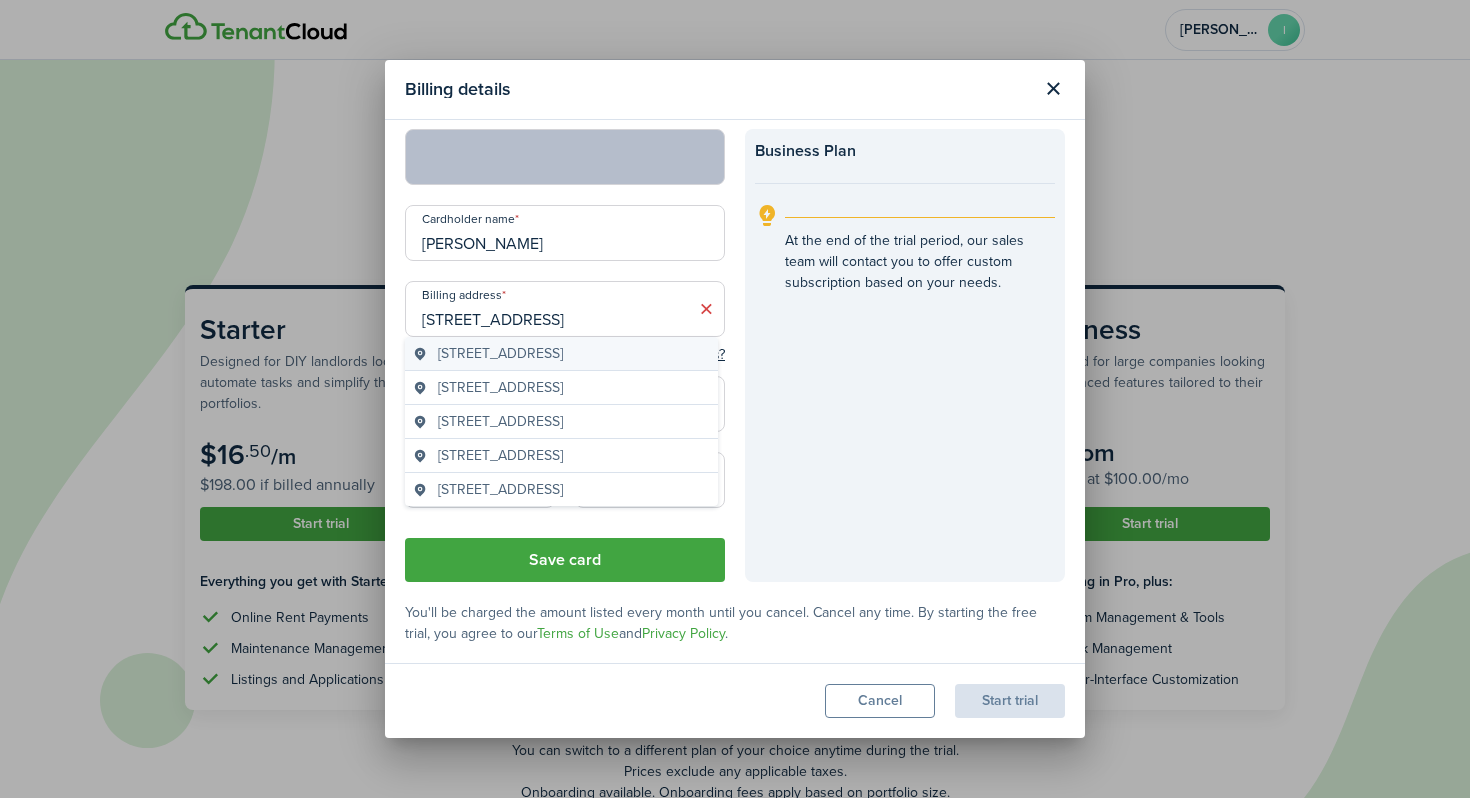 click on "[STREET_ADDRESS]" at bounding box center (500, 353) 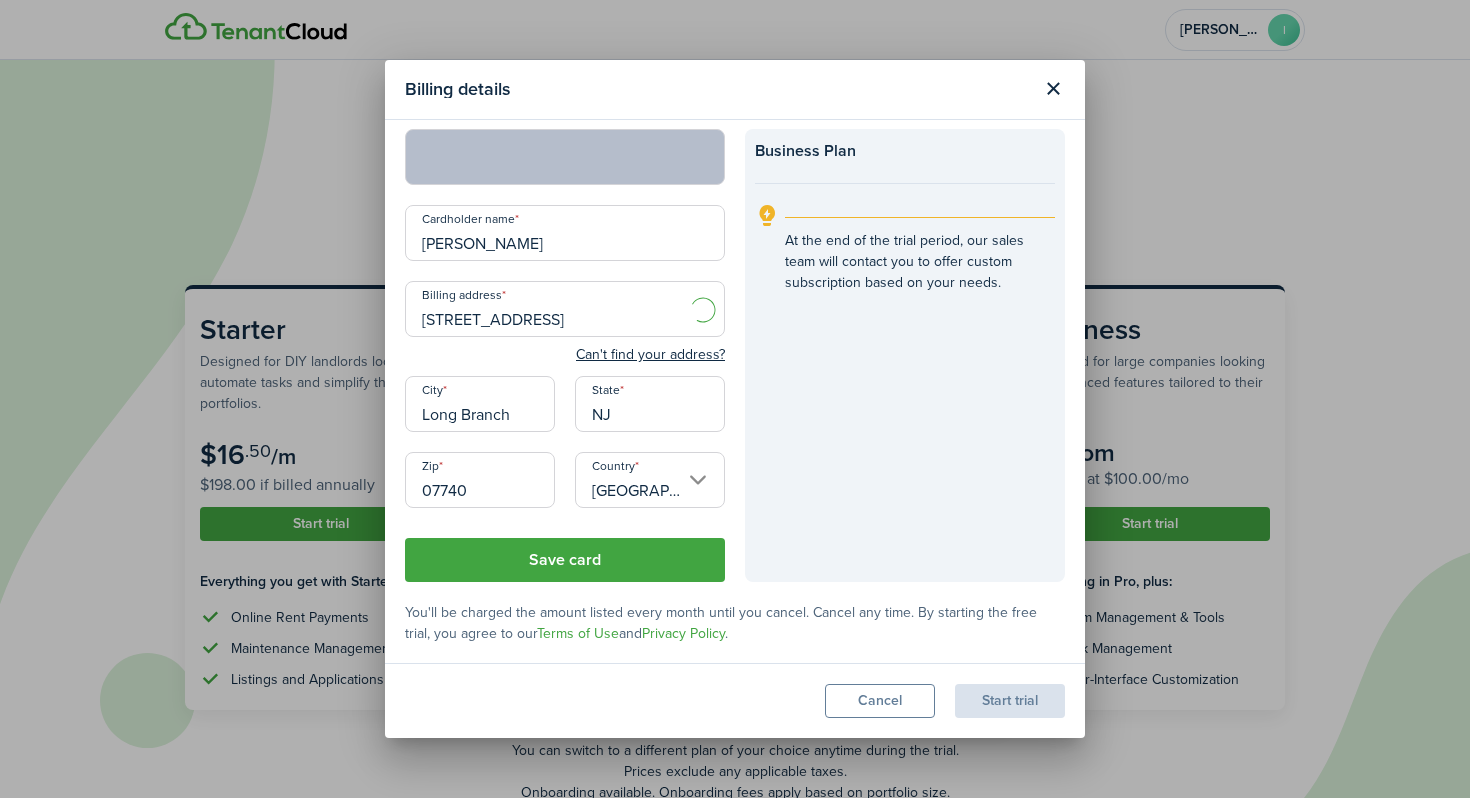 type on "[STREET_ADDRESS]" 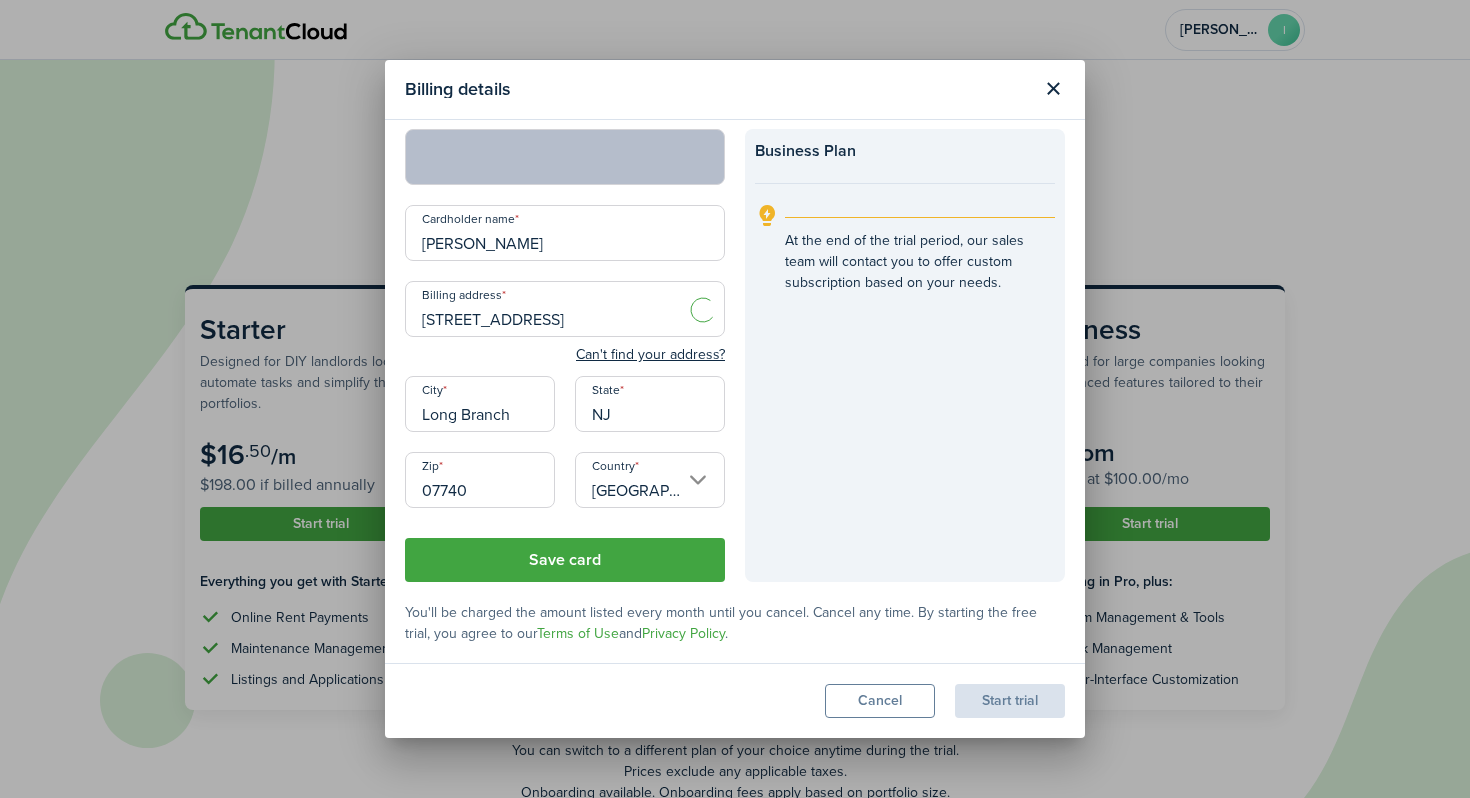 type on "Somerville" 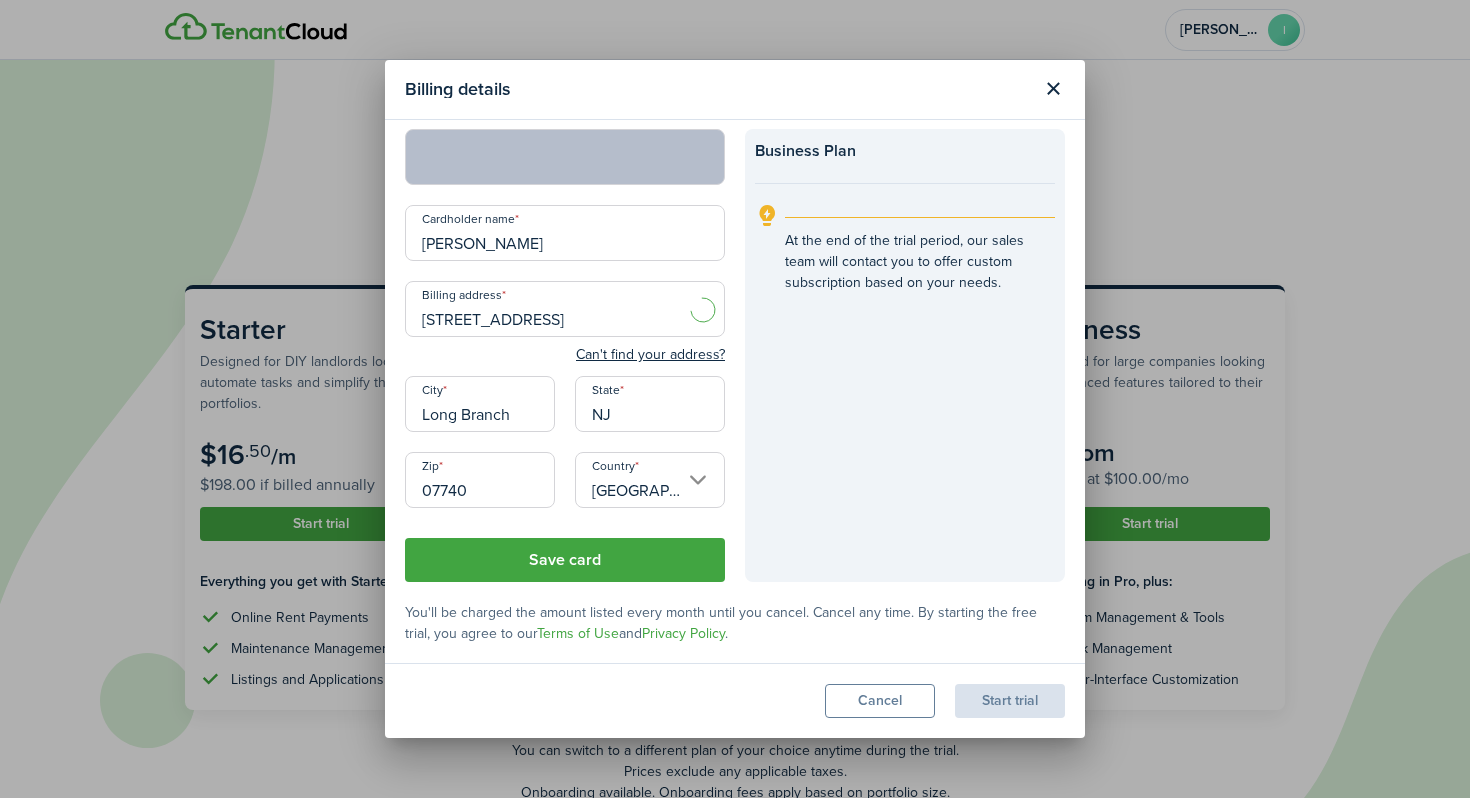 type on "MA" 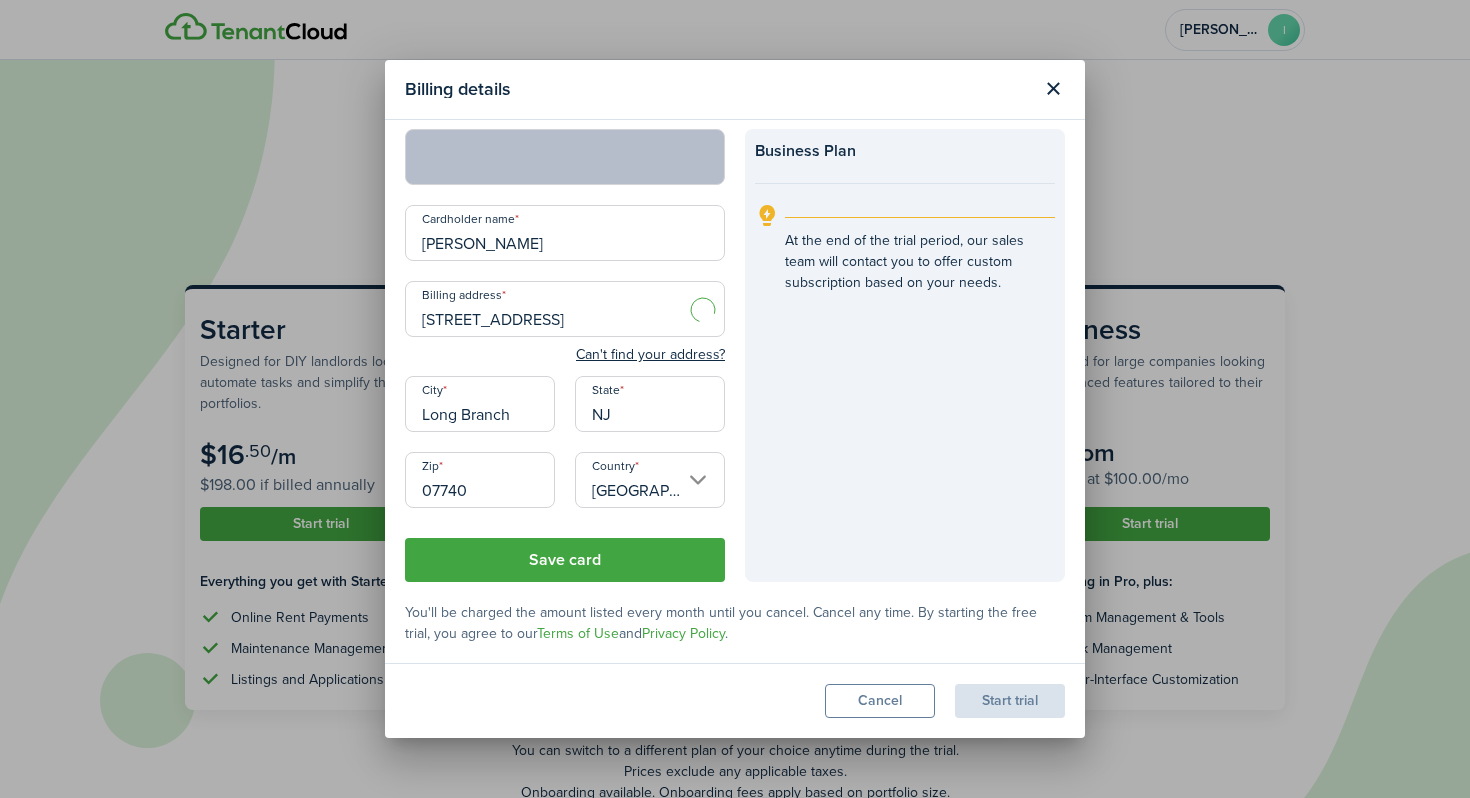 type on "02143" 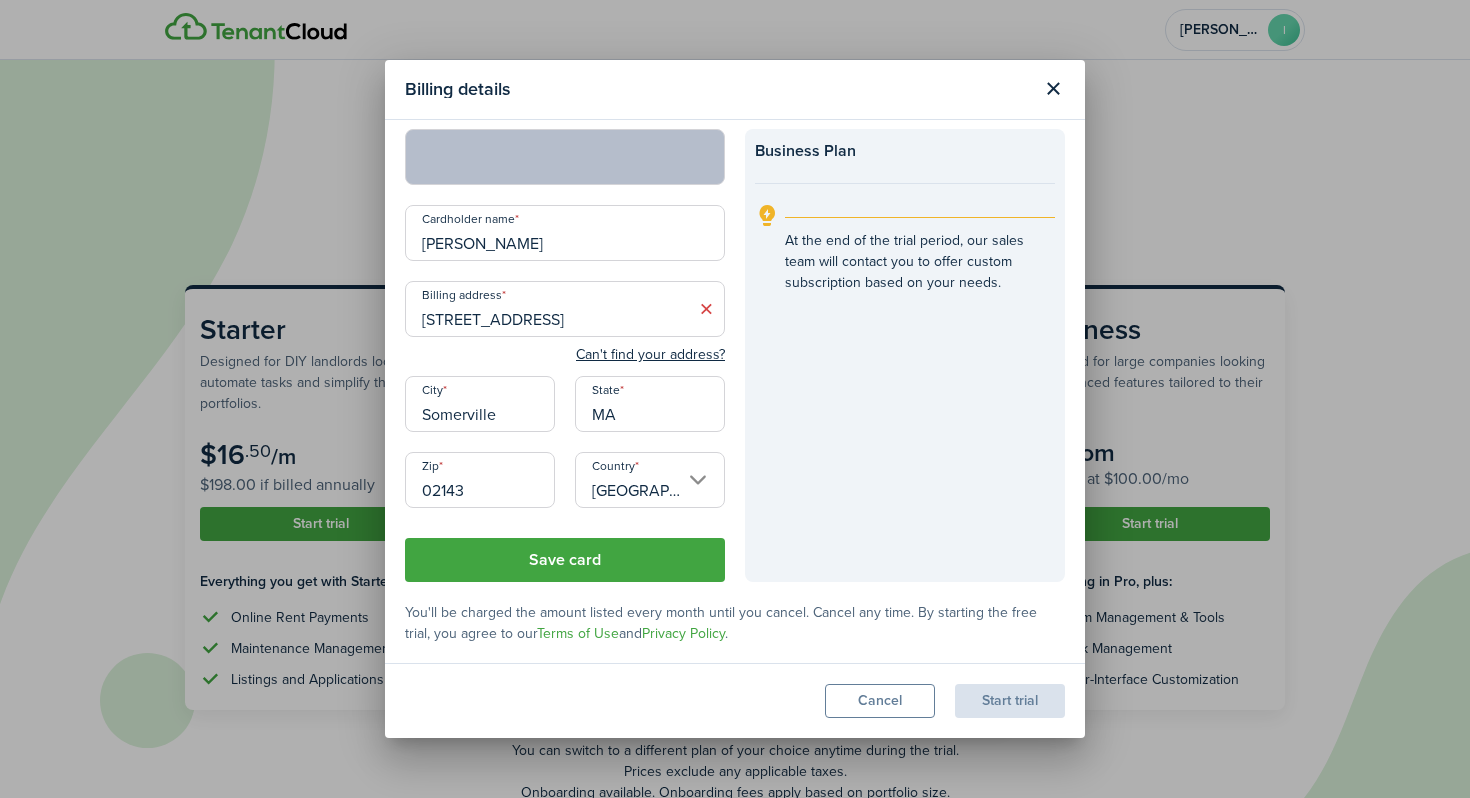 click on "[STREET_ADDRESS]" at bounding box center [565, 309] 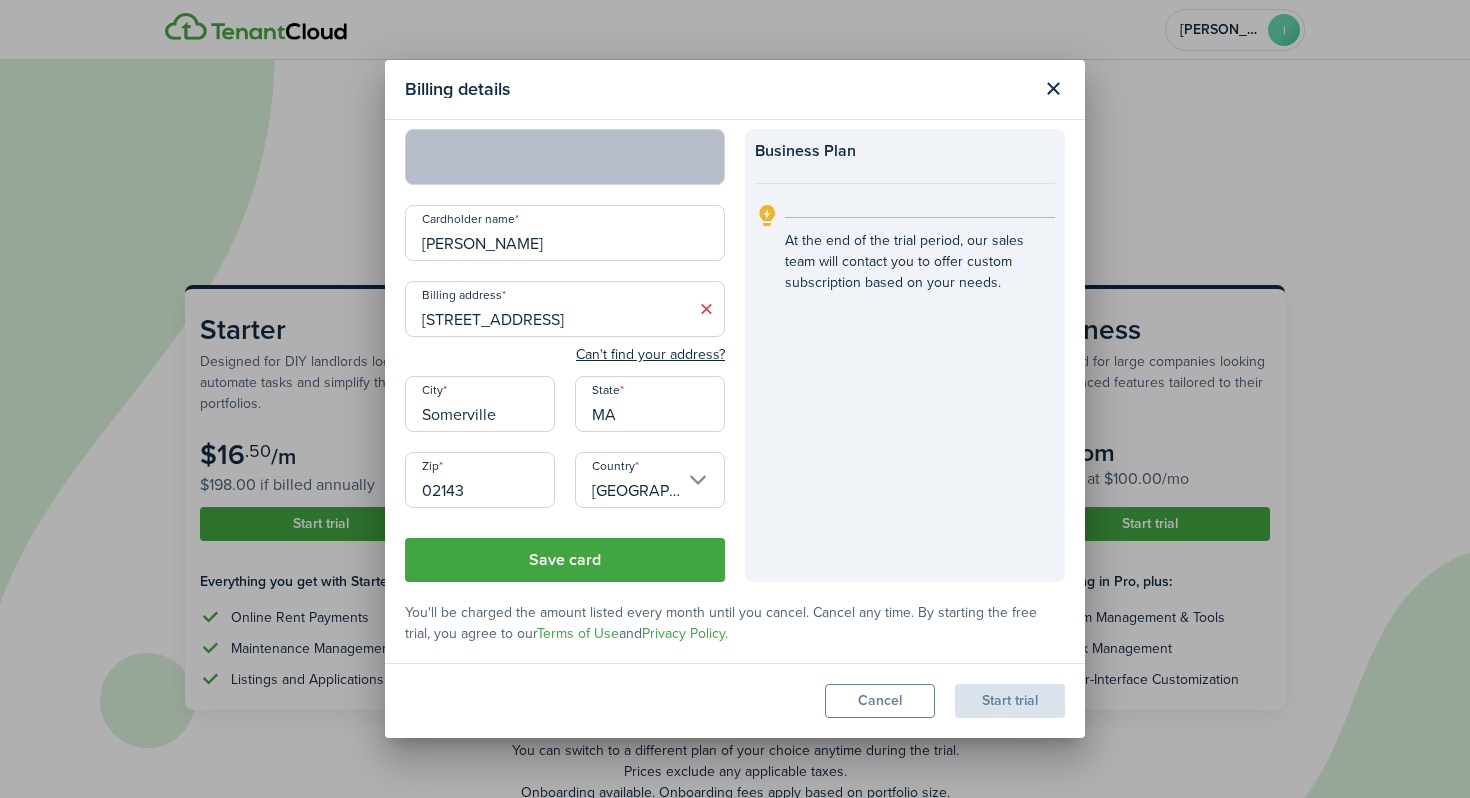 click on "[STREET_ADDRESS]" at bounding box center (565, 309) 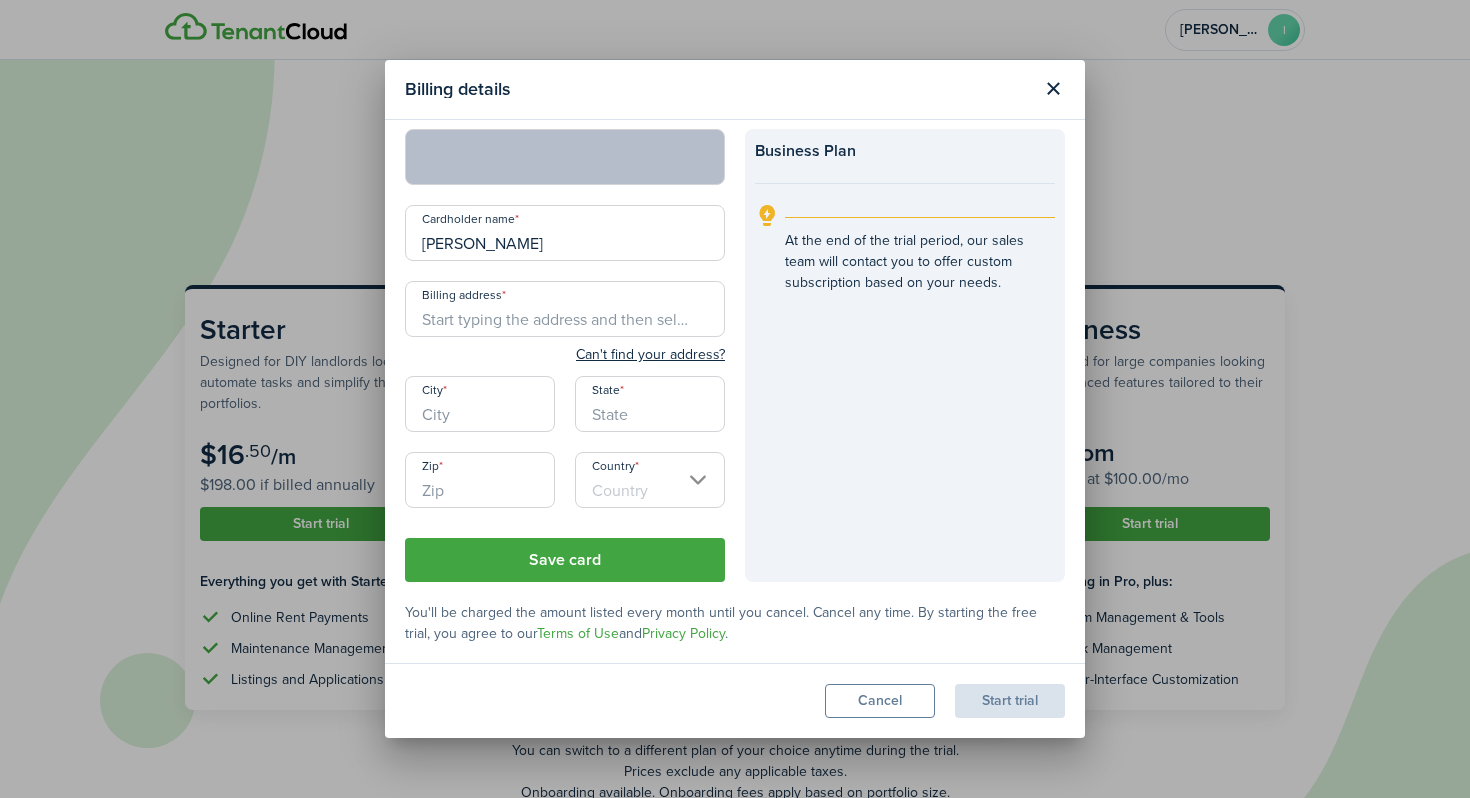 click on "Billing address" at bounding box center [565, 309] 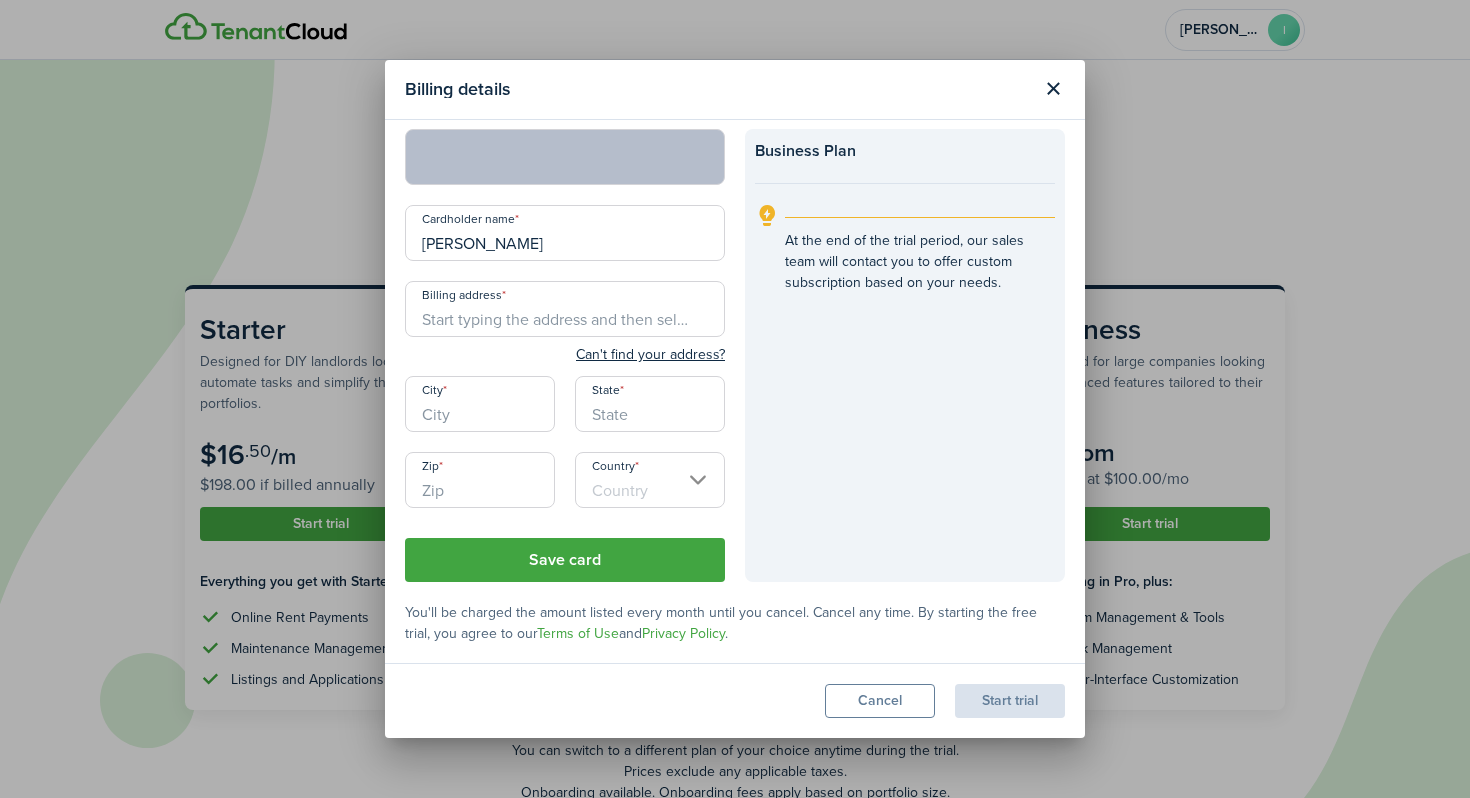 type on "[STREET_ADDRESS]" 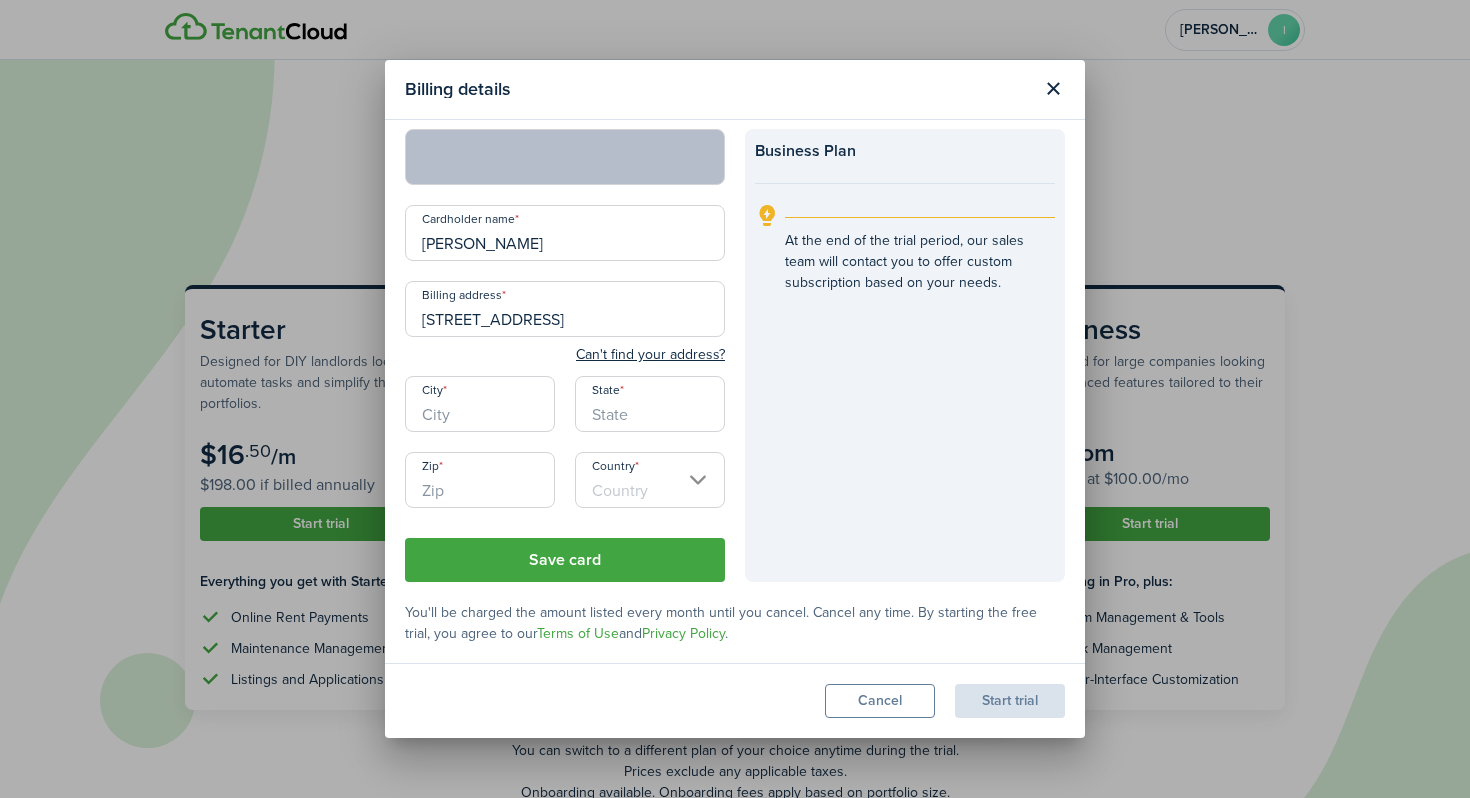 type on "Long Branch" 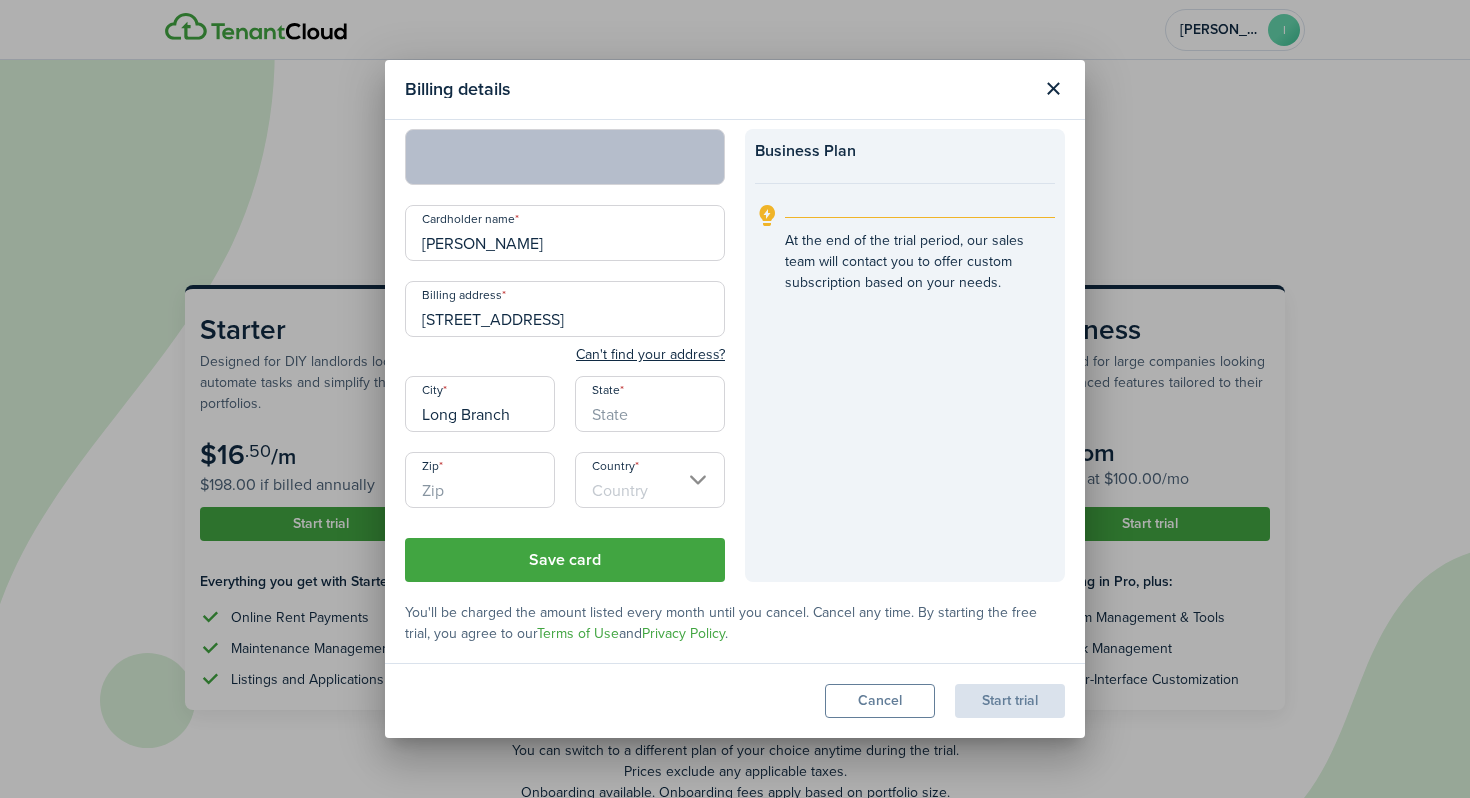 type on "NJ" 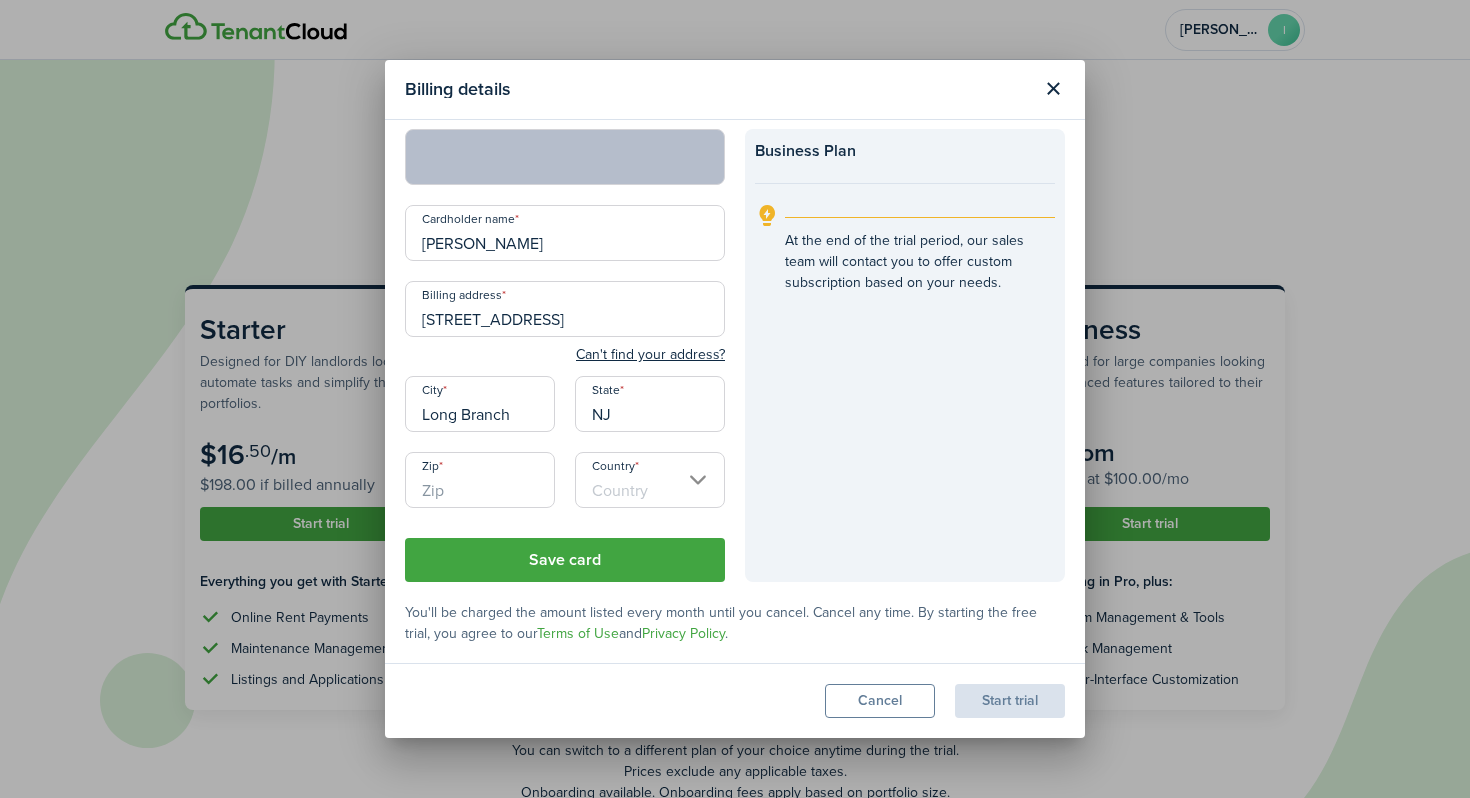 type on "07740" 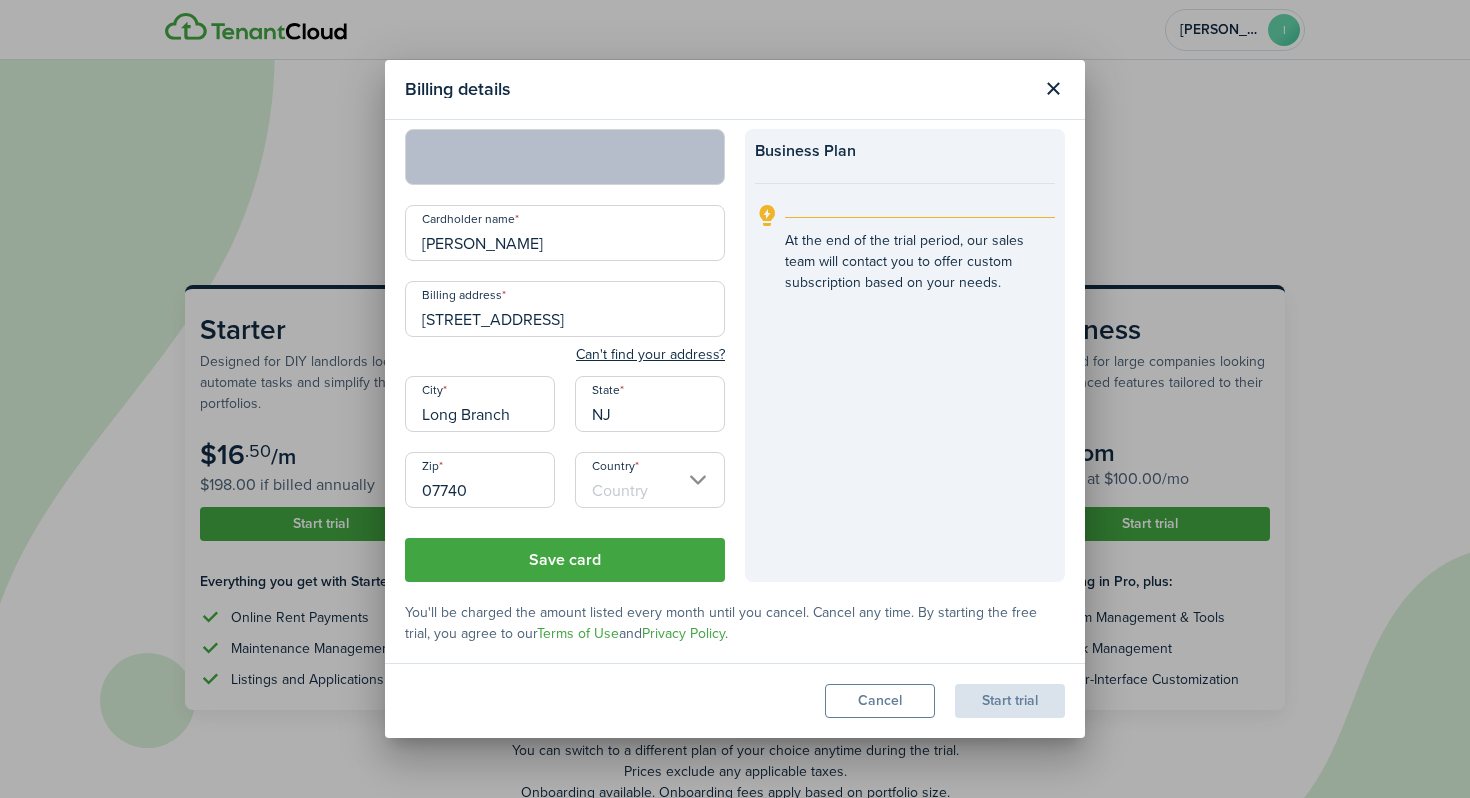 type on "[GEOGRAPHIC_DATA]" 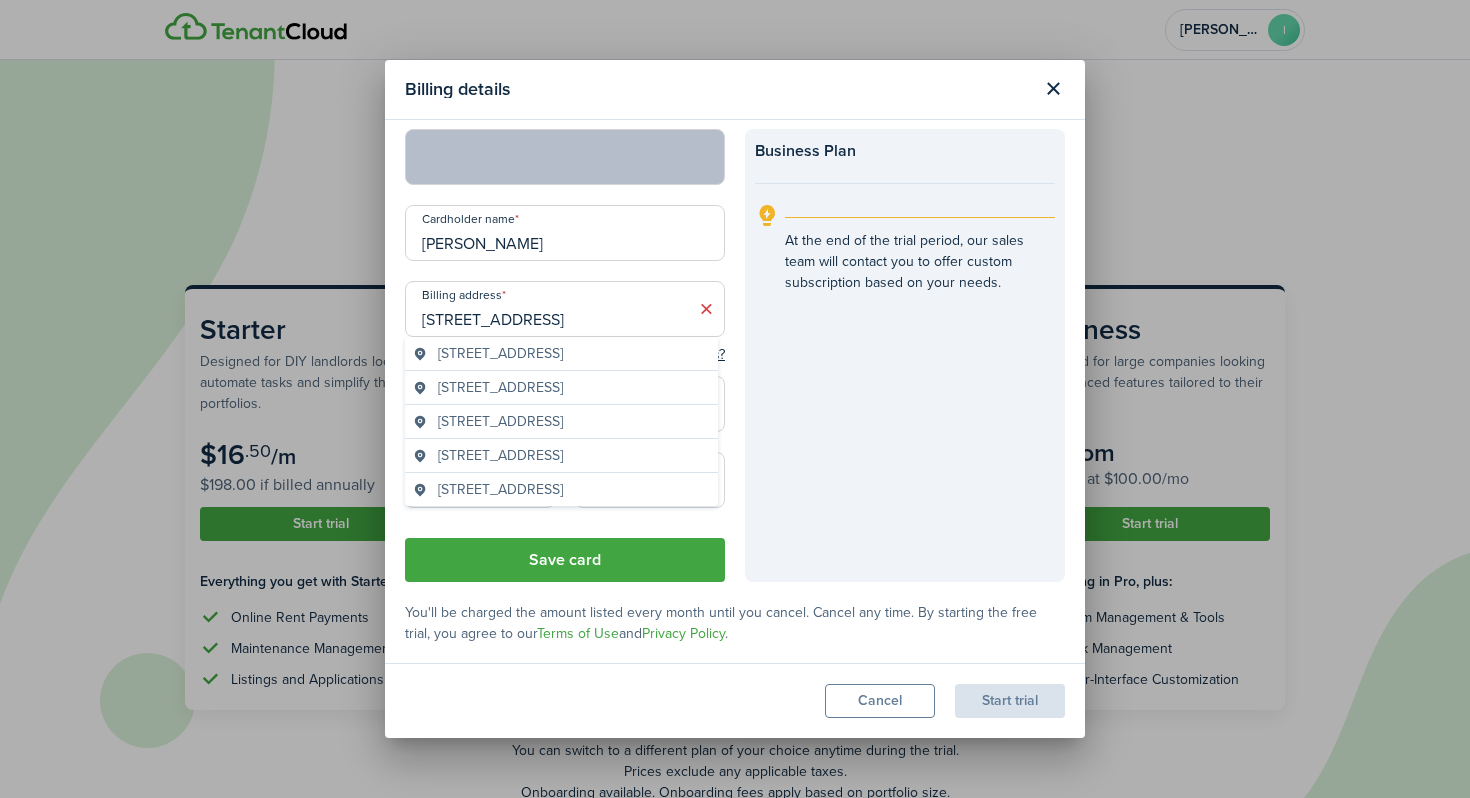 click on "[STREET_ADDRESS]" at bounding box center (565, 309) 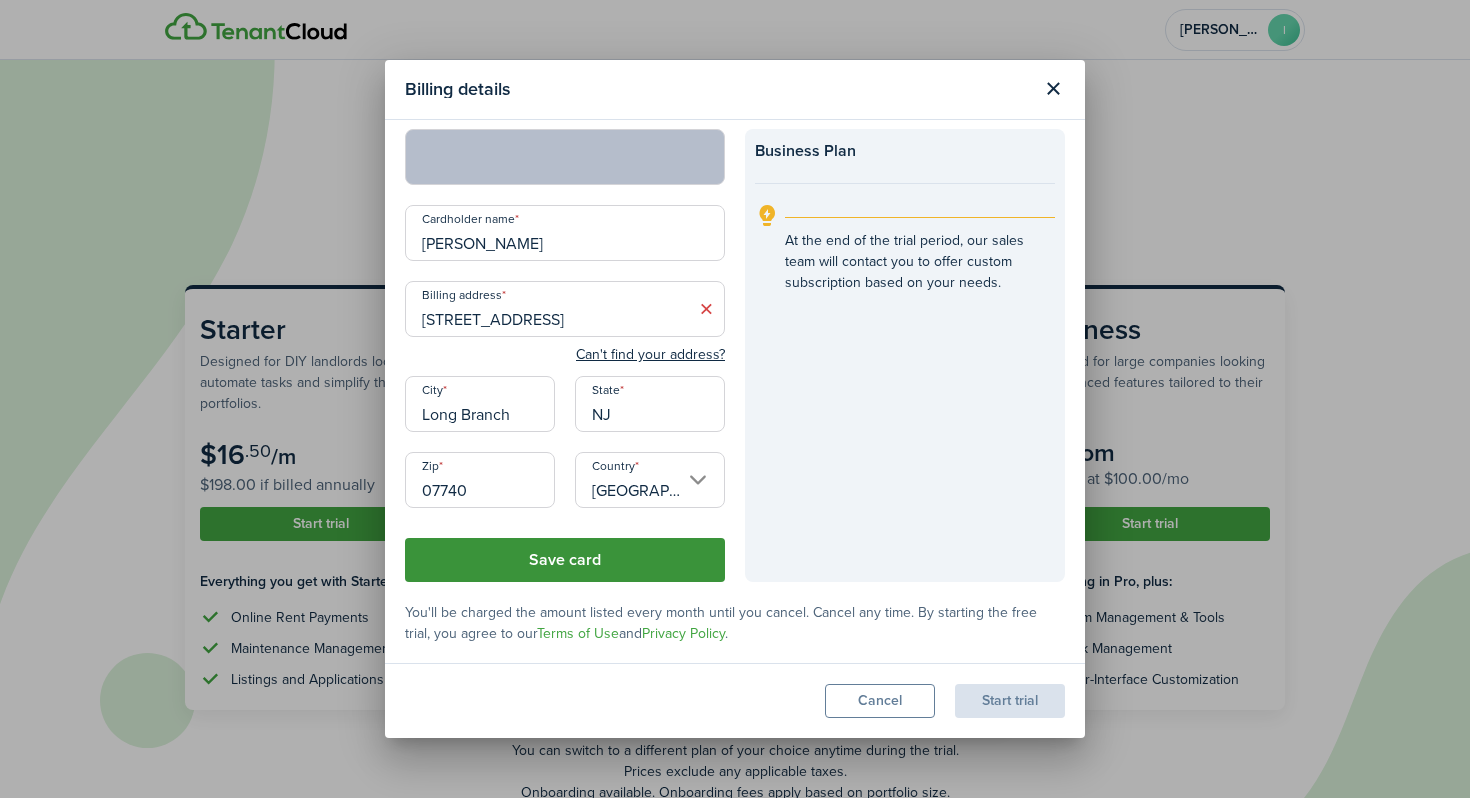 click on "Save card" 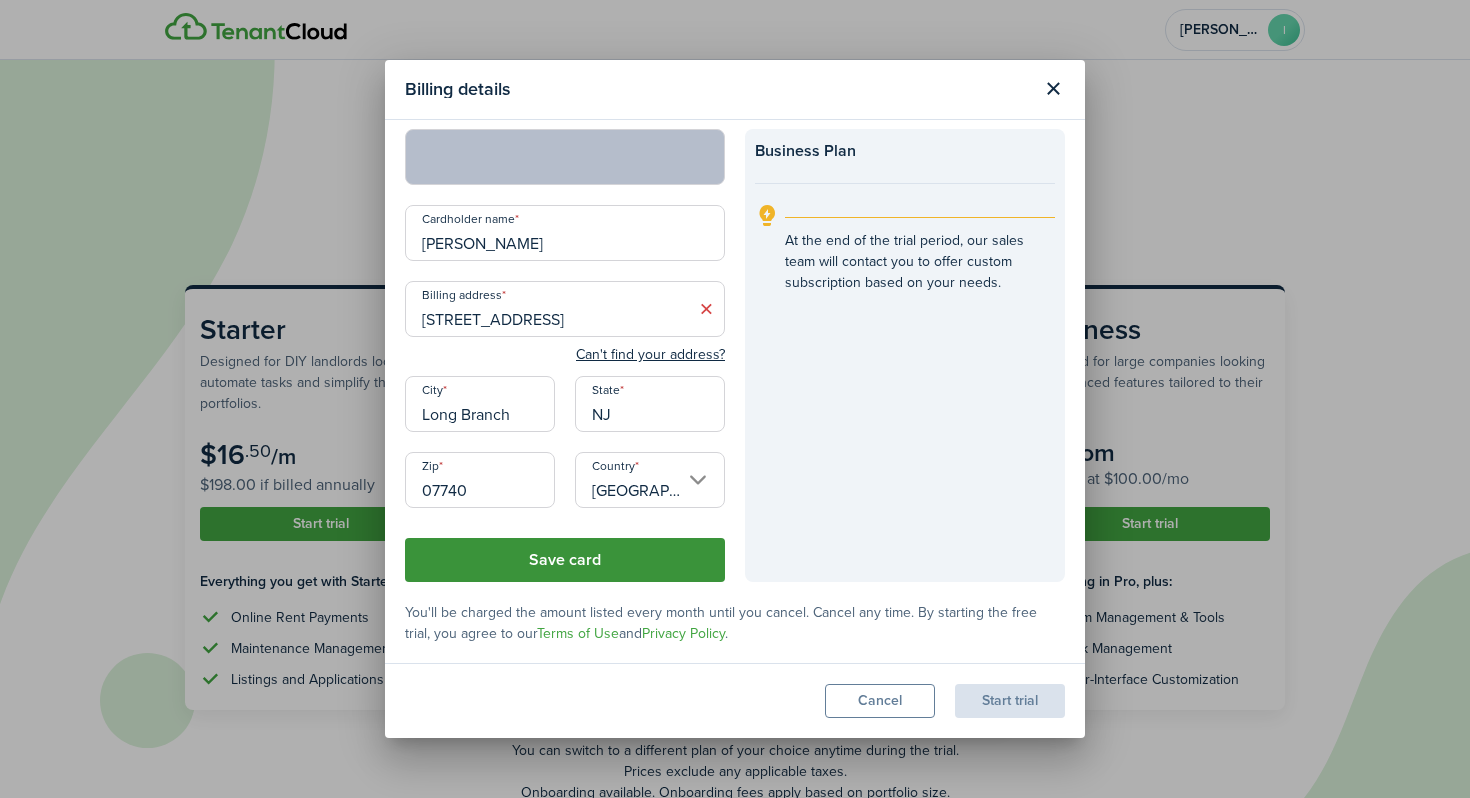 click on "Save card" 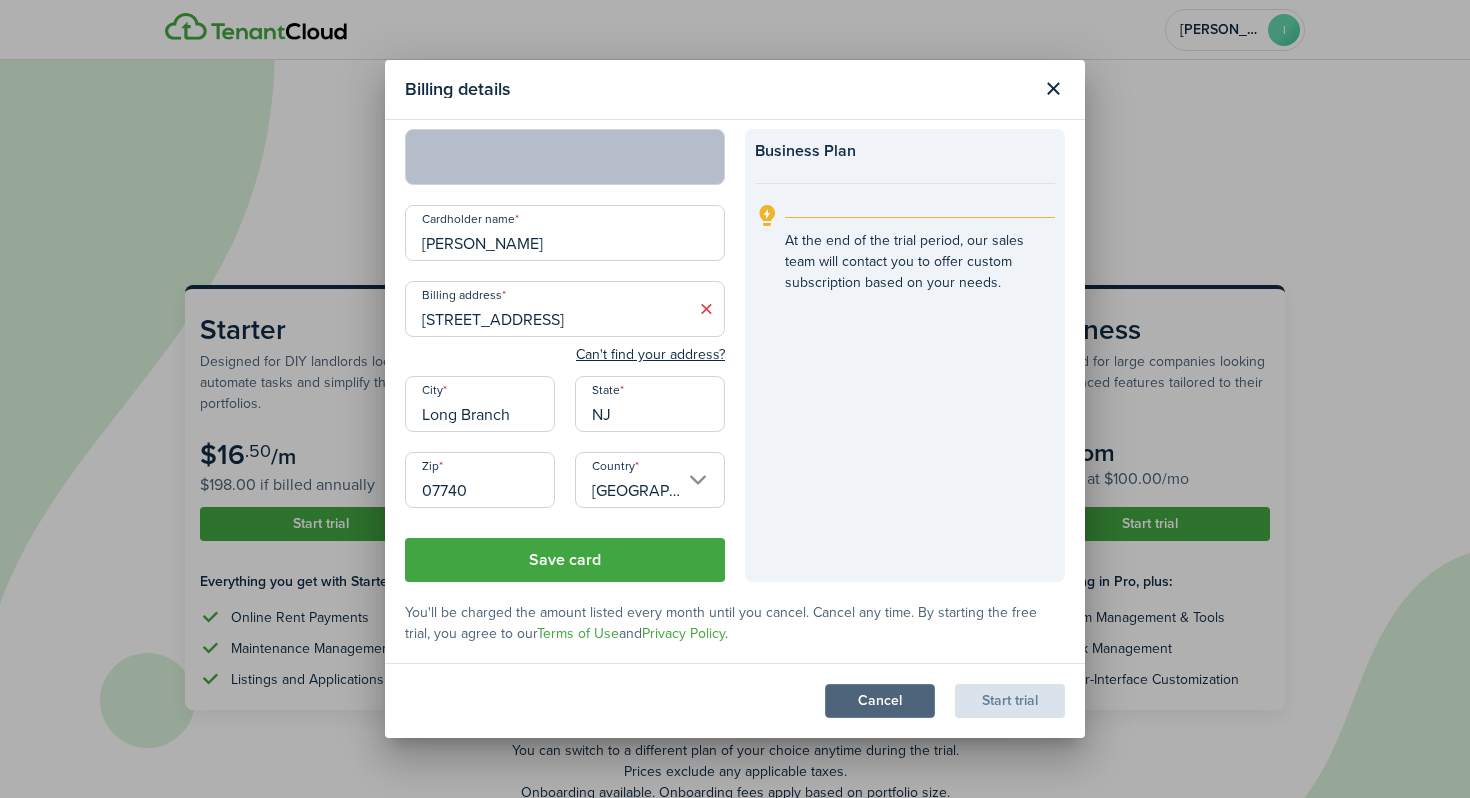 click on "Cancel" 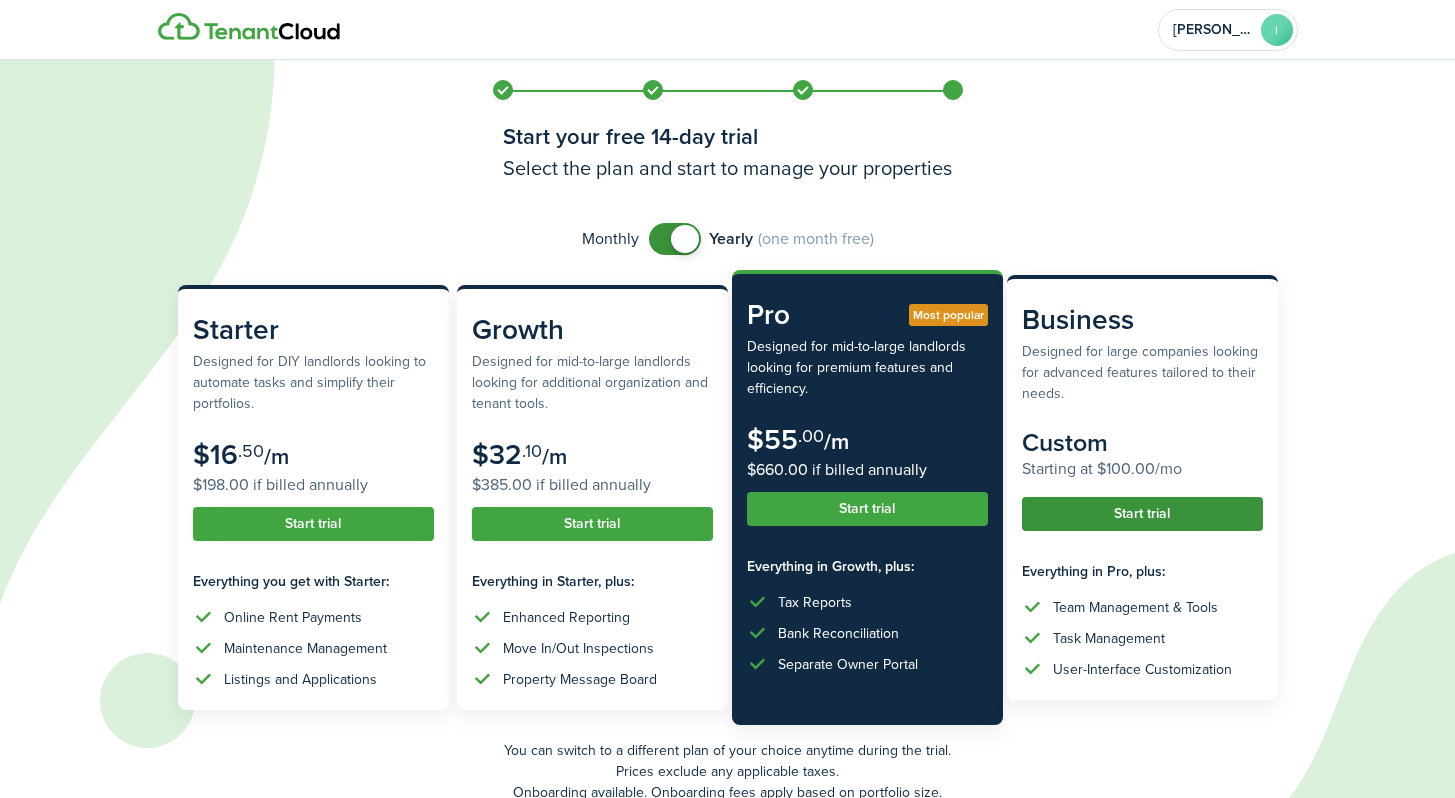 click on "Start trial" 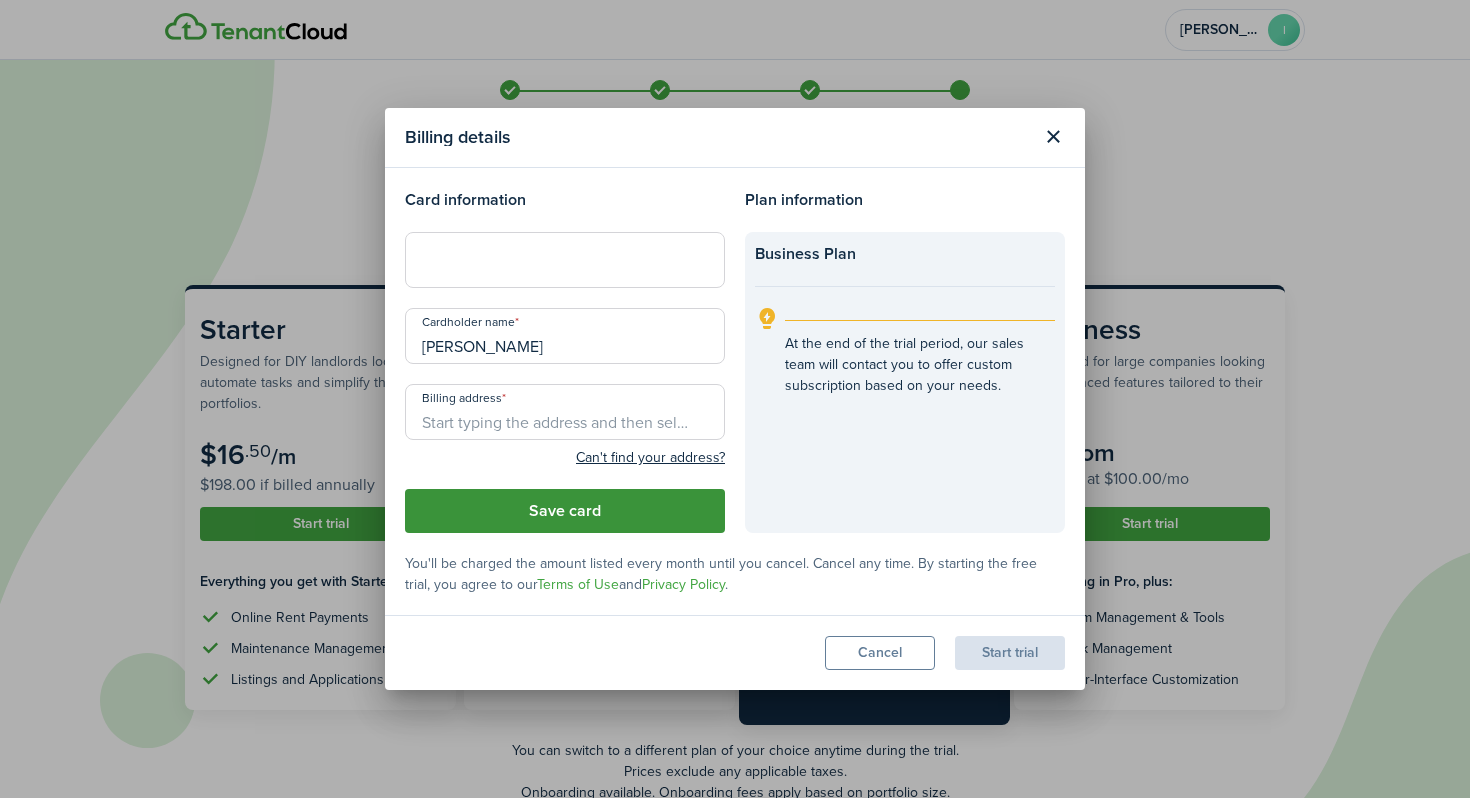 click on "Save card" 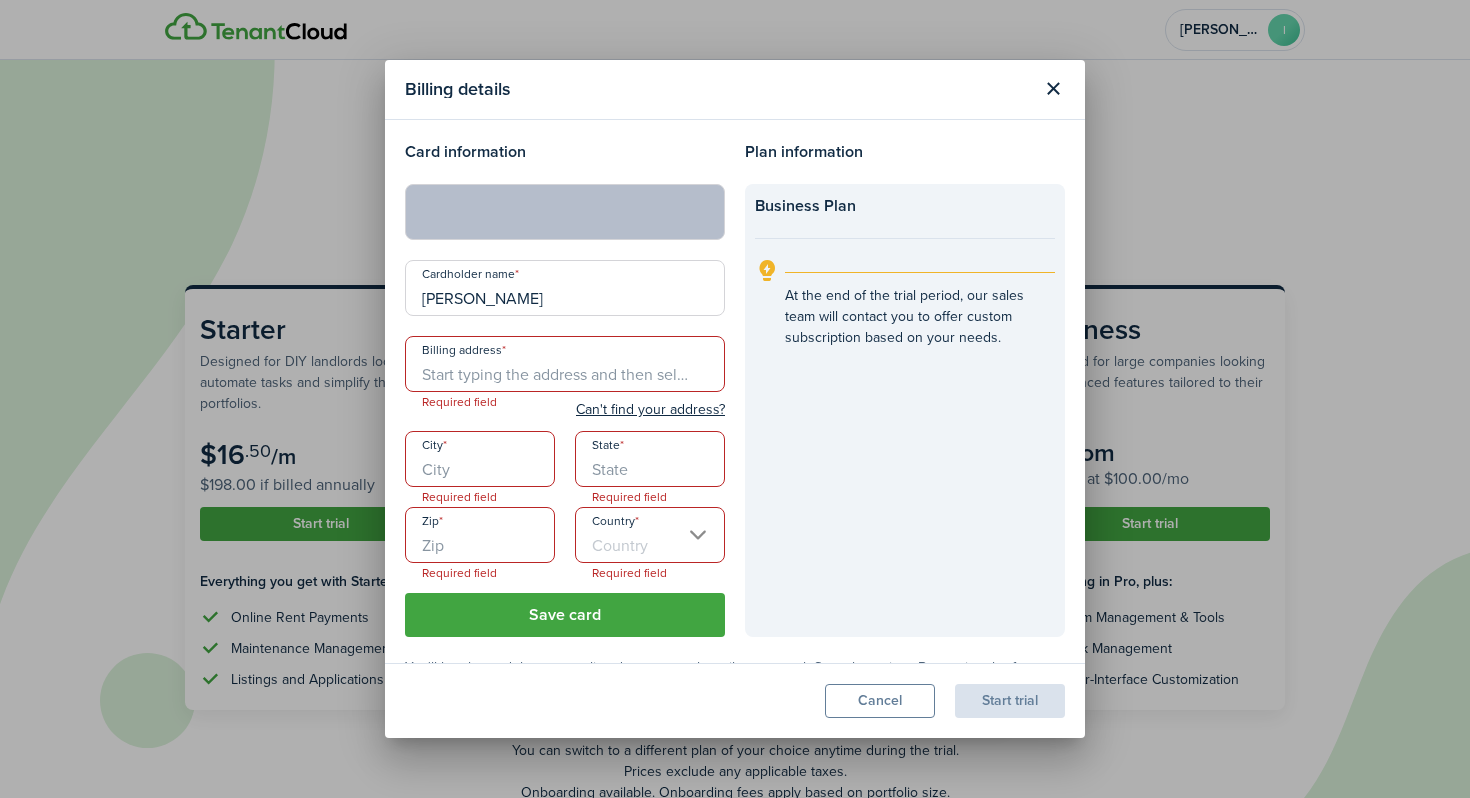 click on "Cardholder name  [PERSON_NAME]" 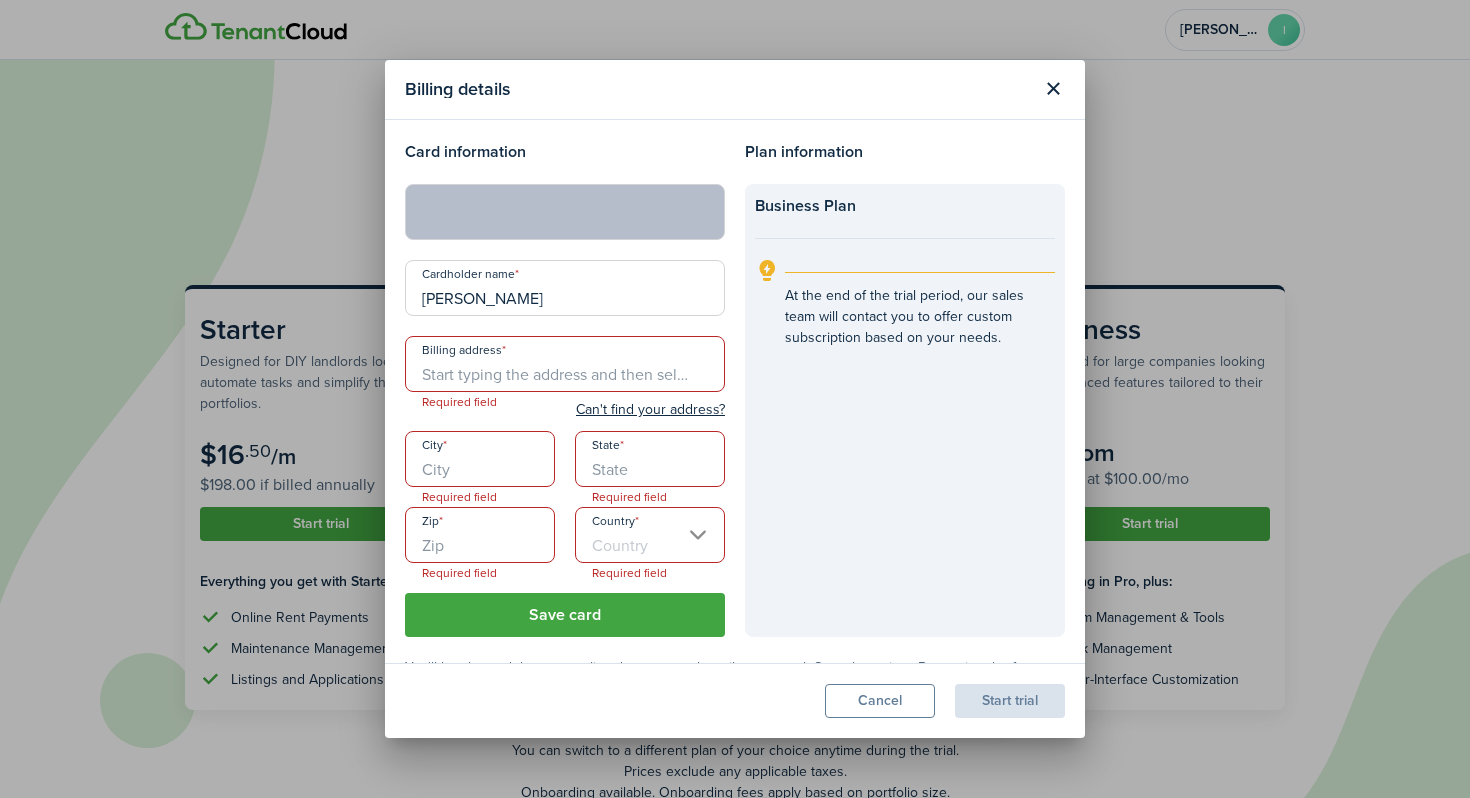 click on "Billing address  Required field  Can't find your address?   City  Required field  State  Required field  Zip  Required field  Country  Required field" 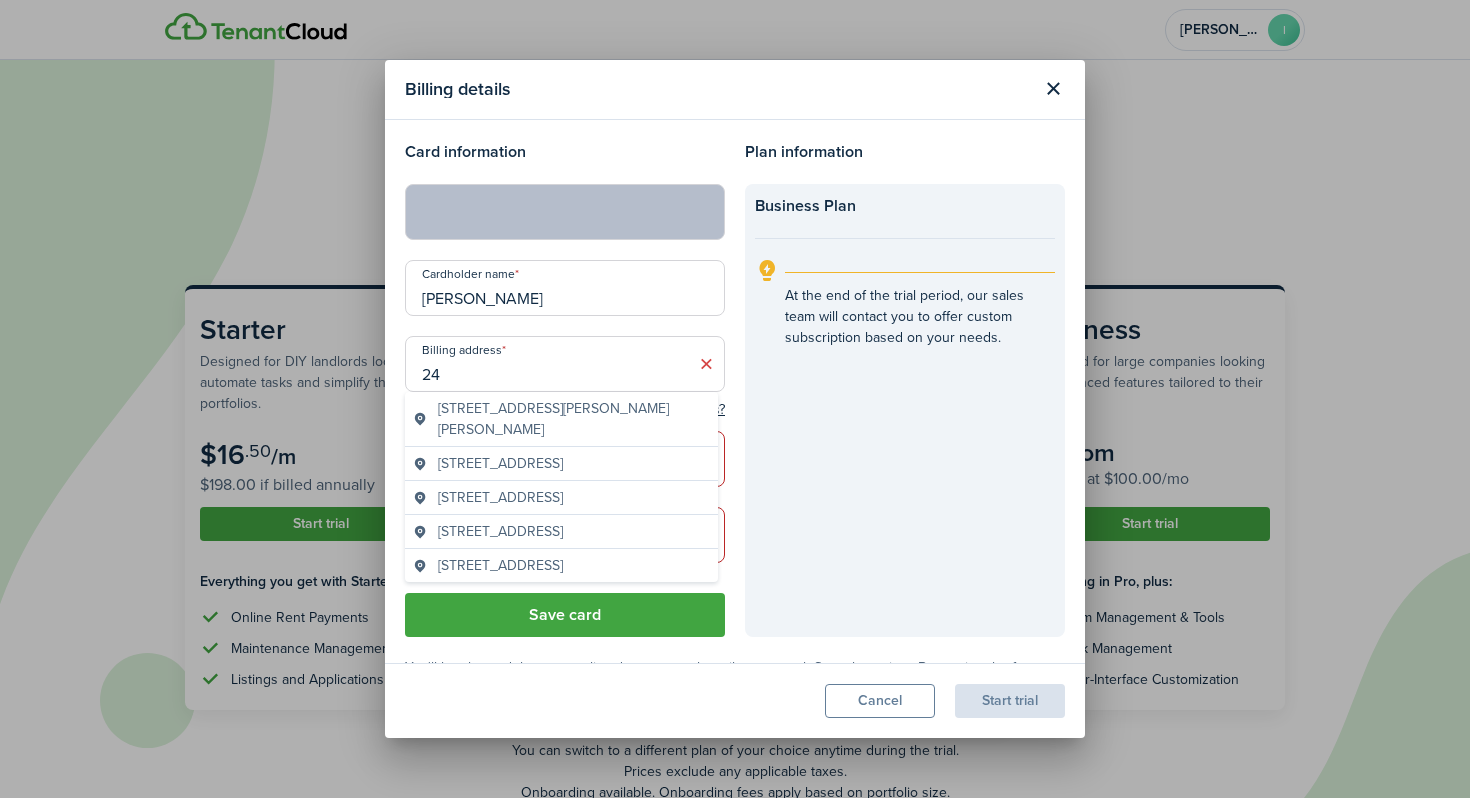 type on "2" 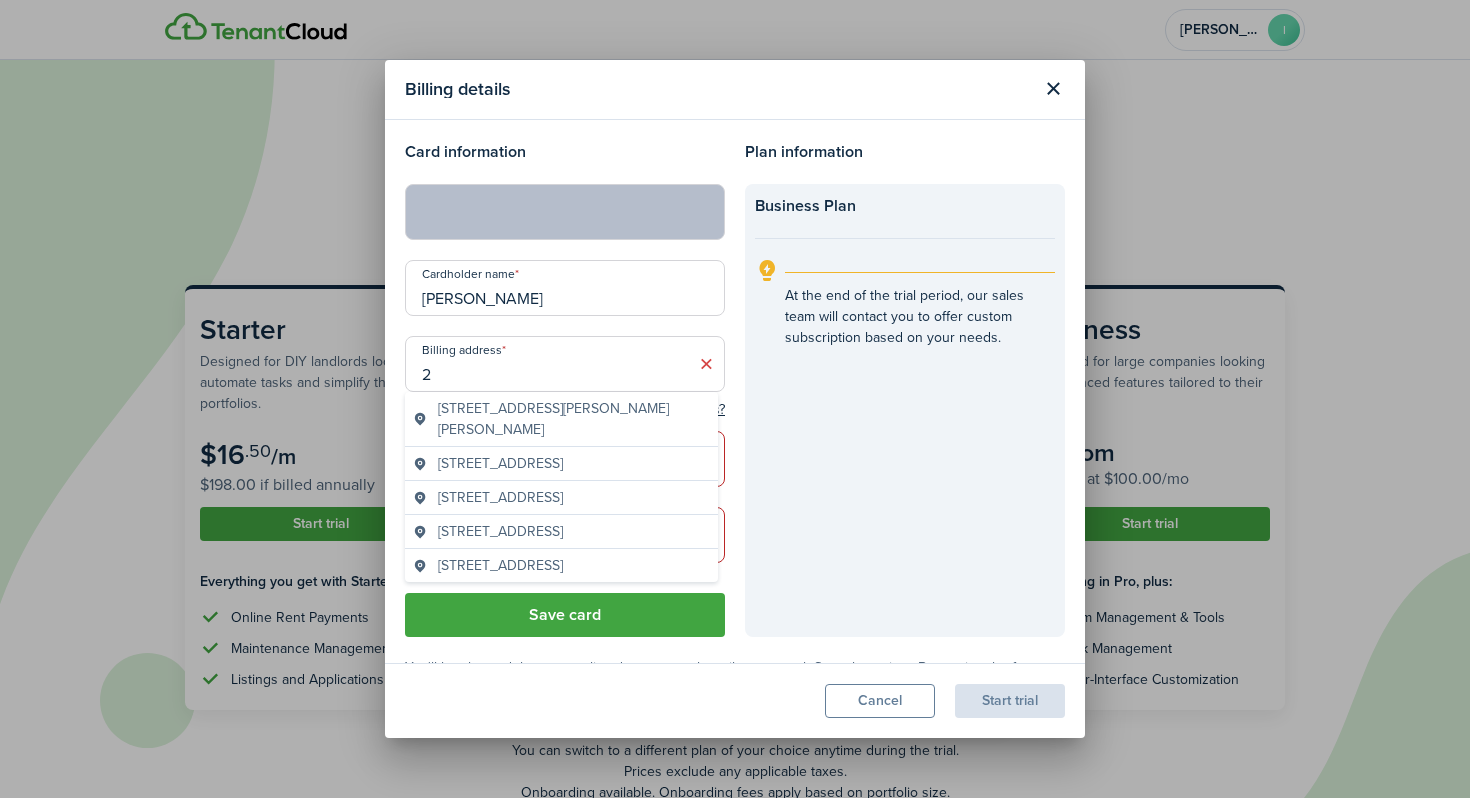 type 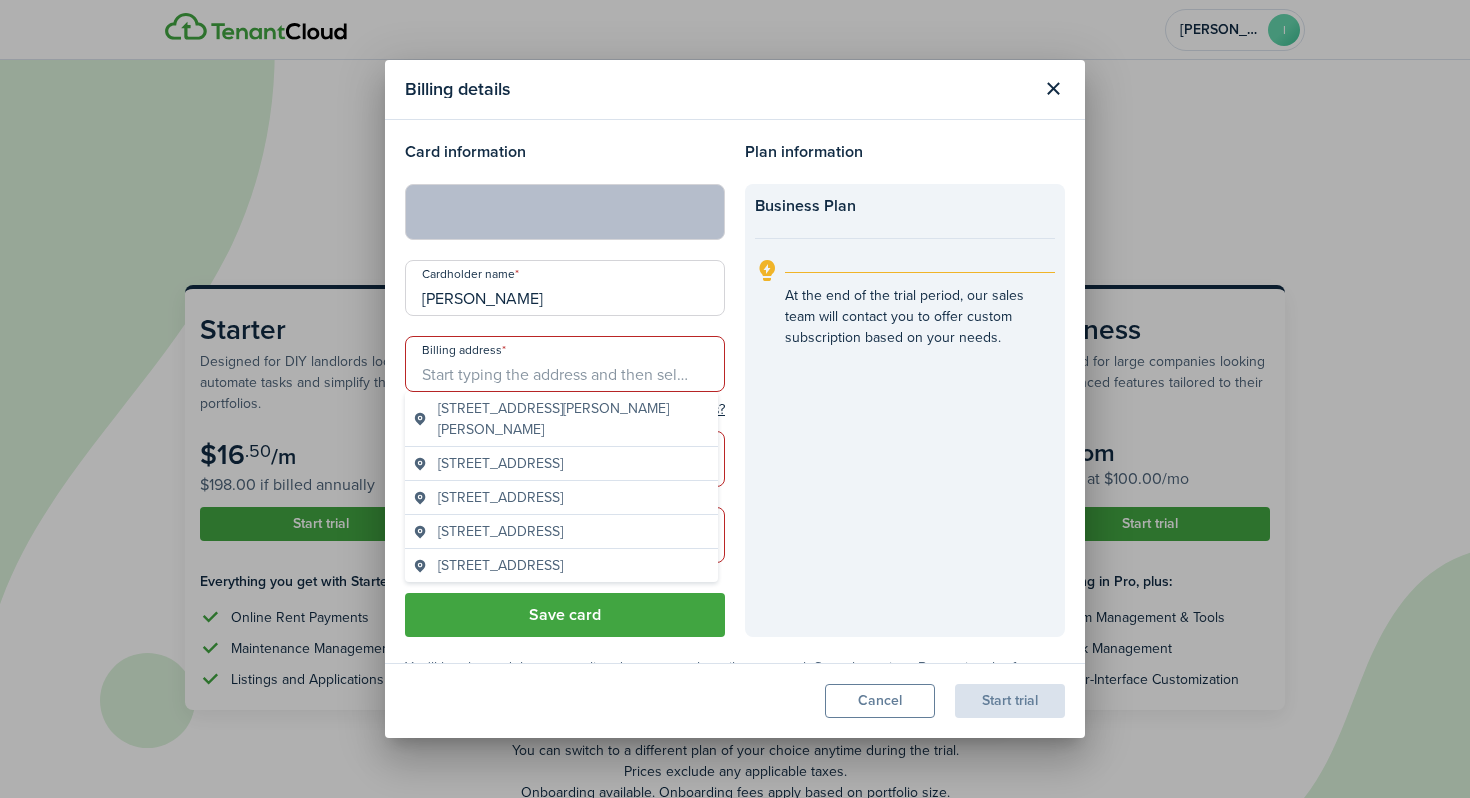 scroll, scrollTop: 55, scrollLeft: 0, axis: vertical 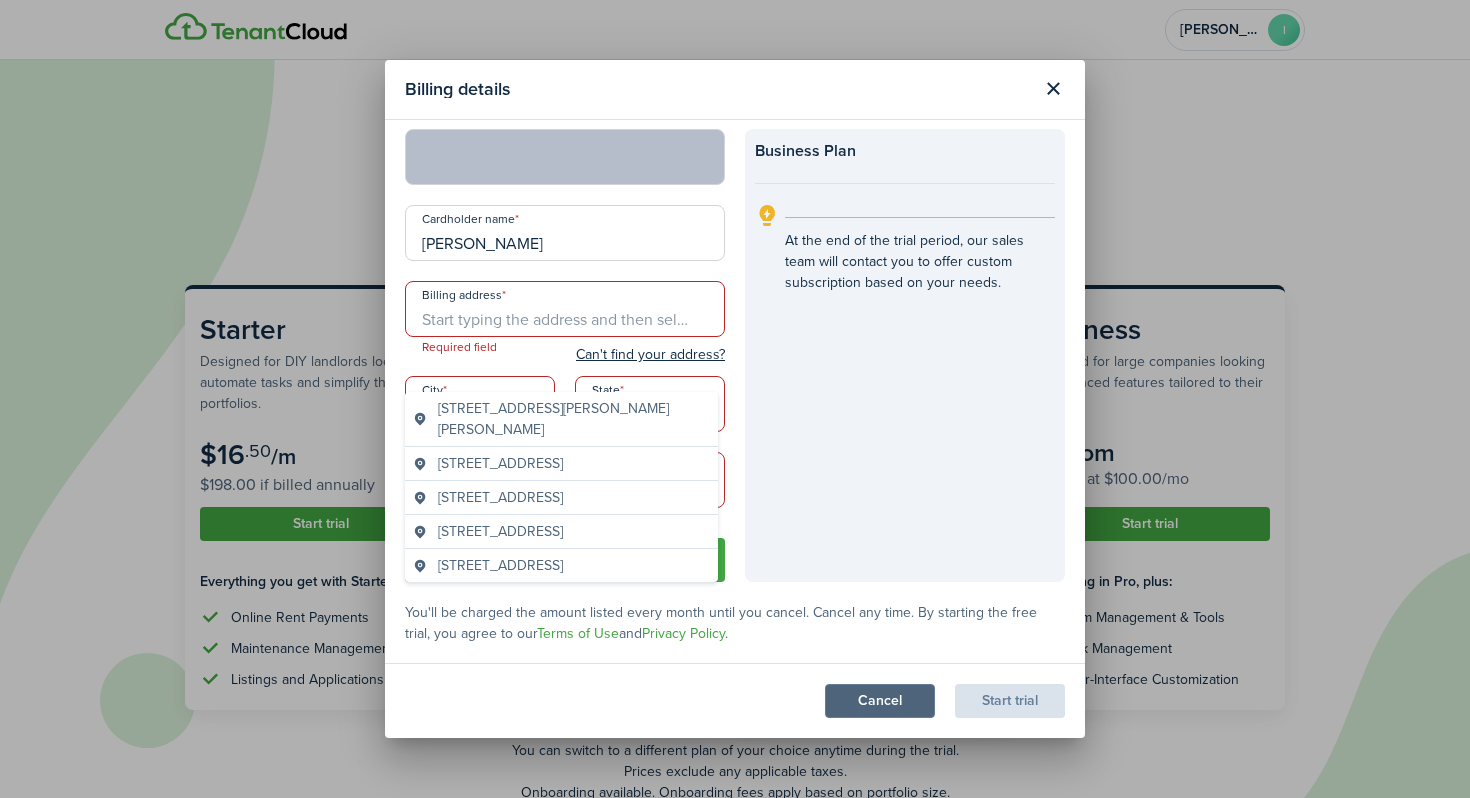 click on "Cancel" 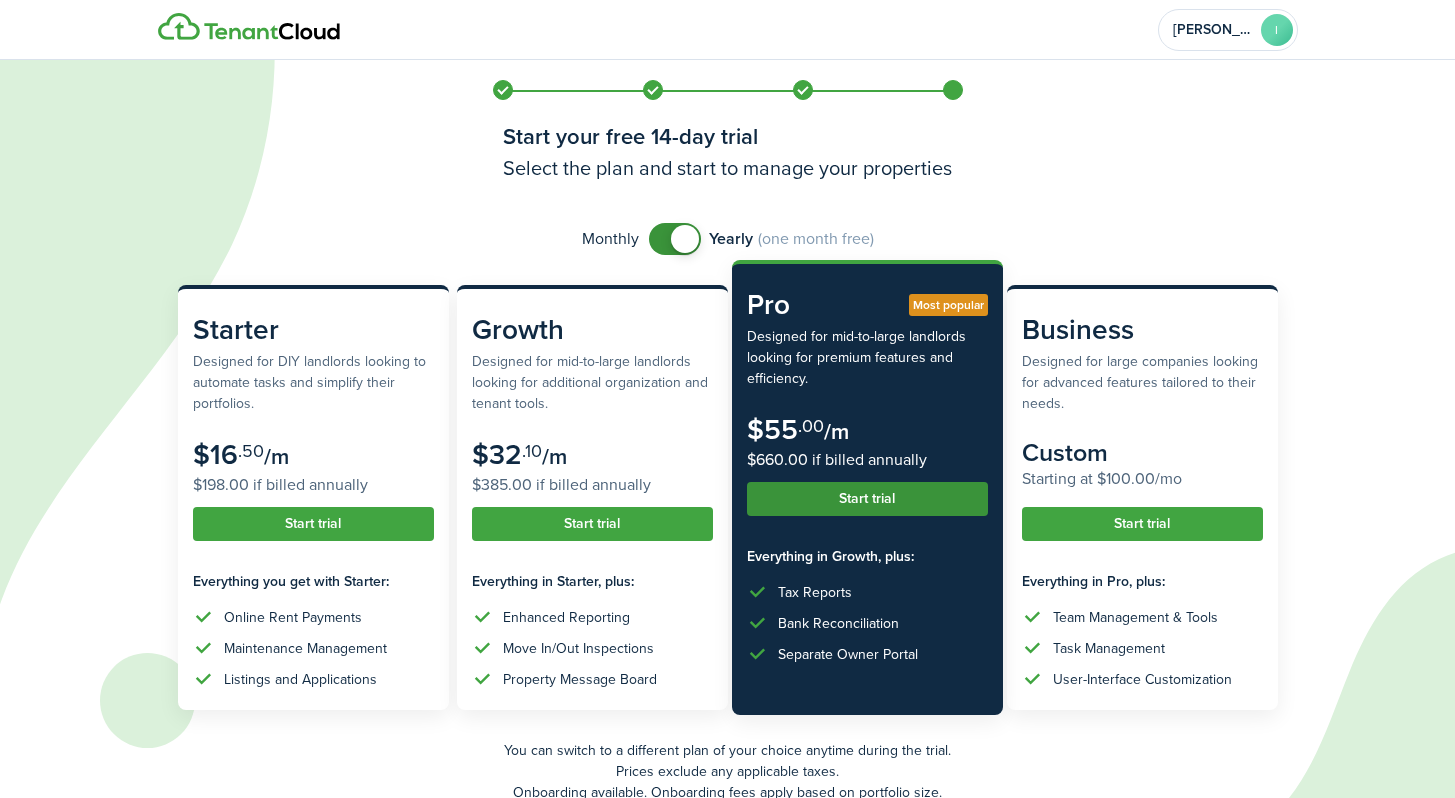 click on "Start trial" 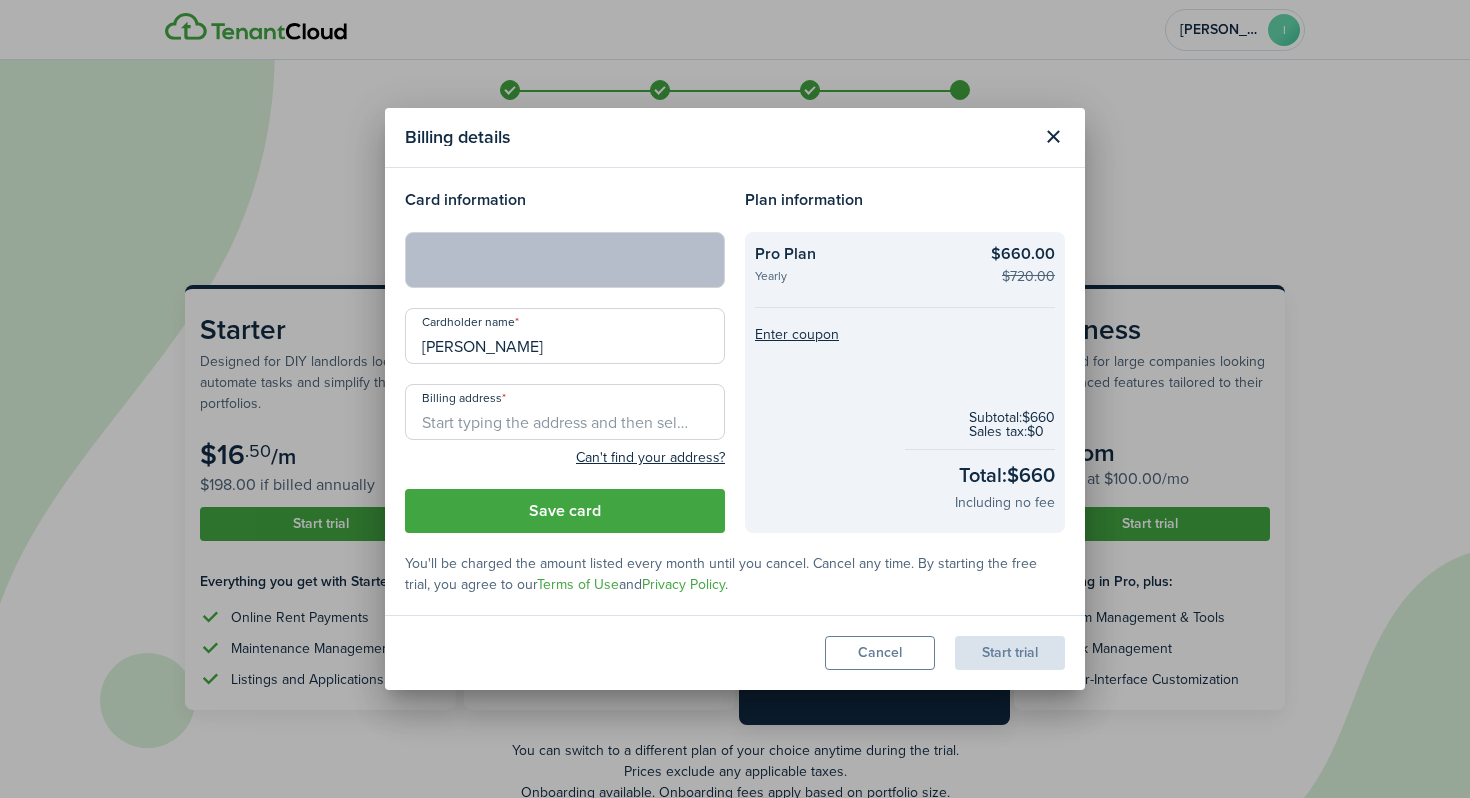 click on "Billing address" at bounding box center (565, 412) 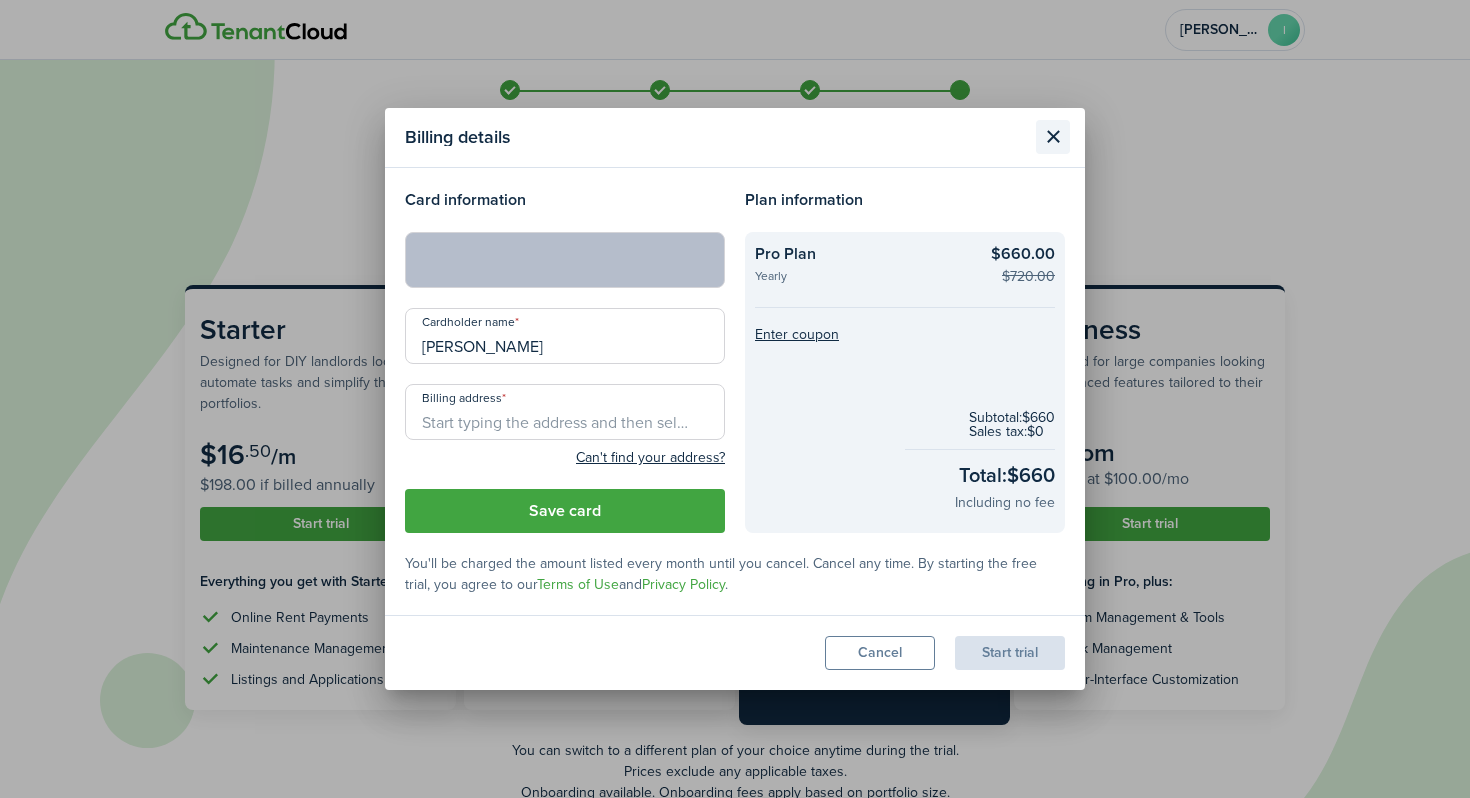 click at bounding box center (1053, 137) 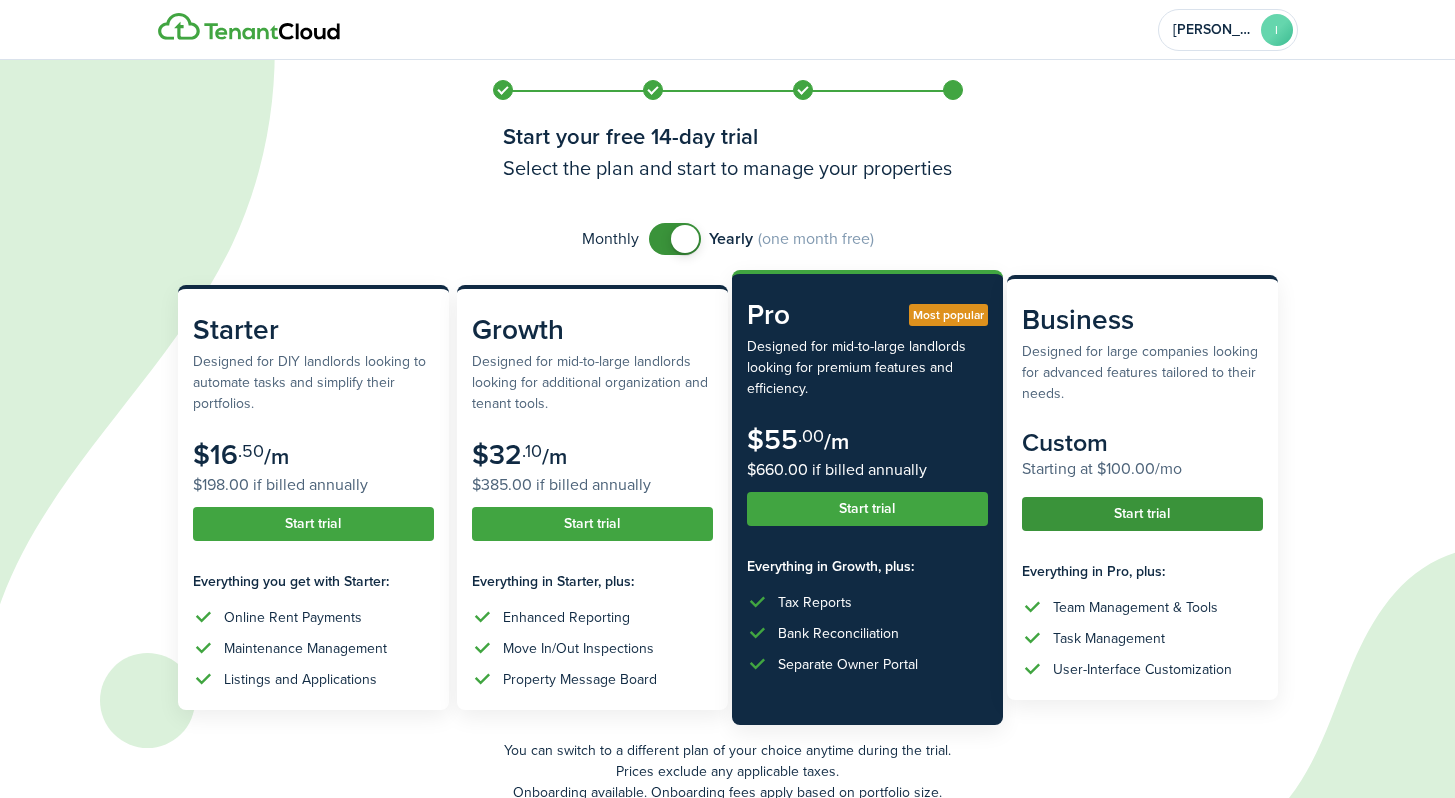 click on "Start trial" 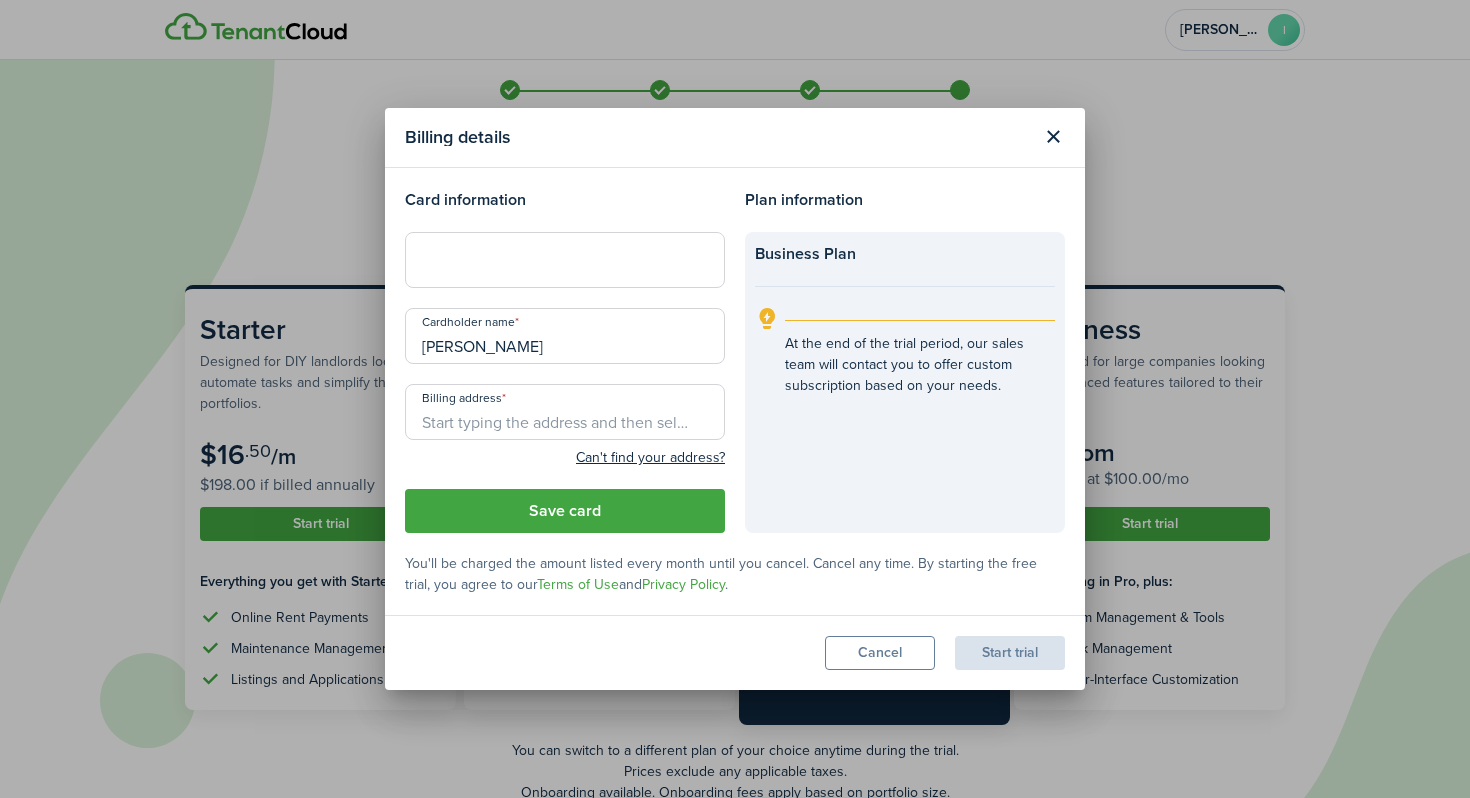 click on "[PERSON_NAME]" at bounding box center [565, 336] 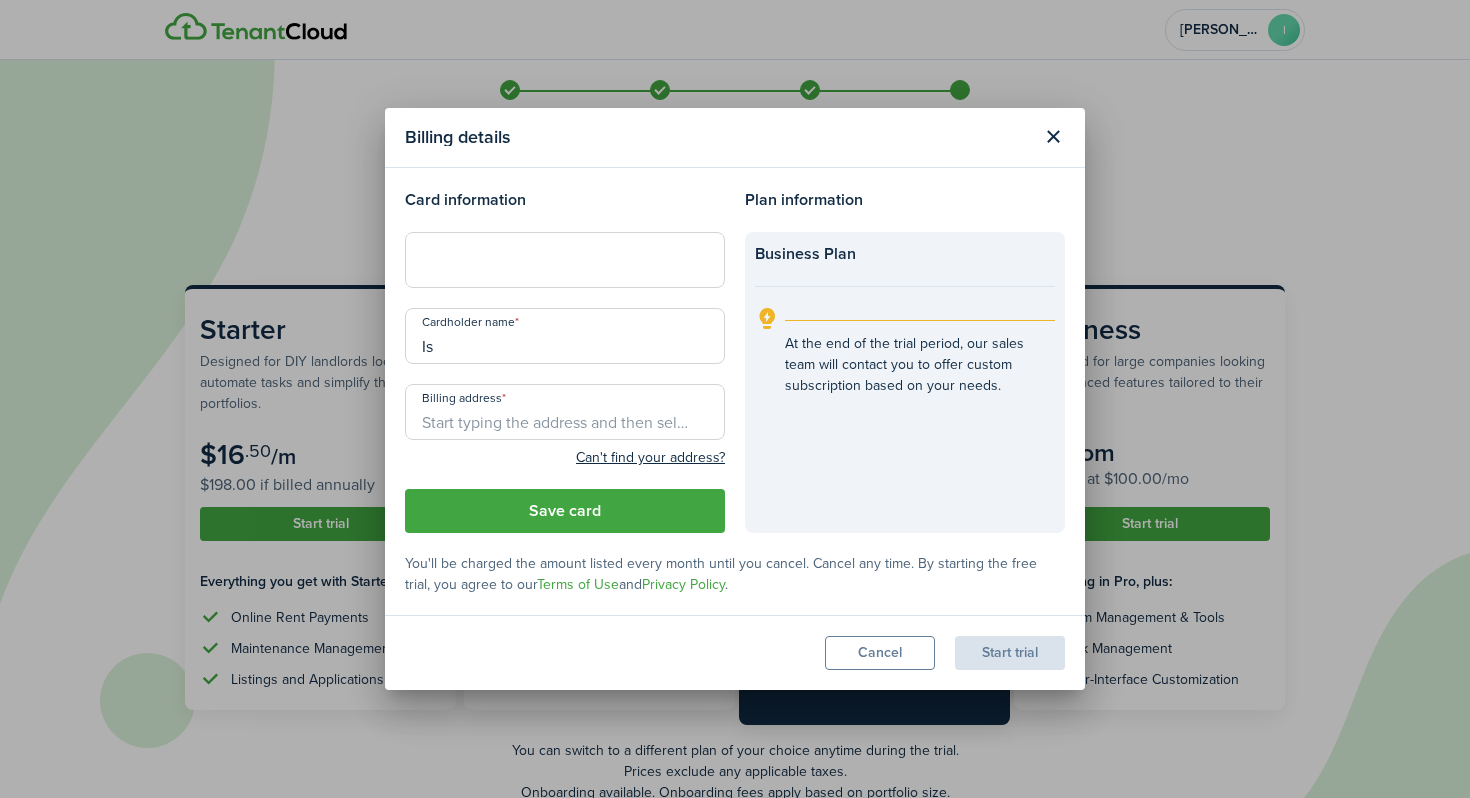 type on "I" 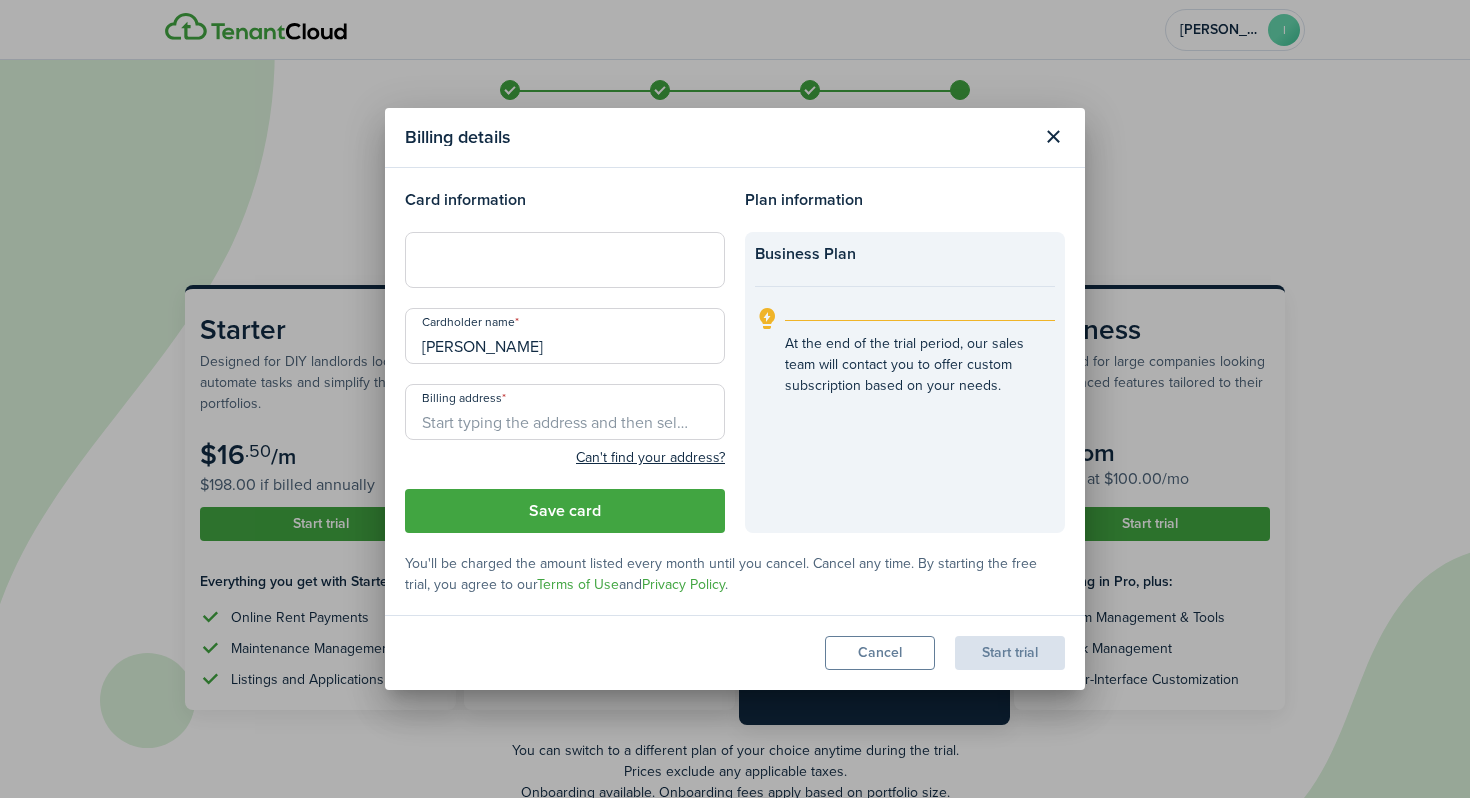 type on "[PERSON_NAME]" 